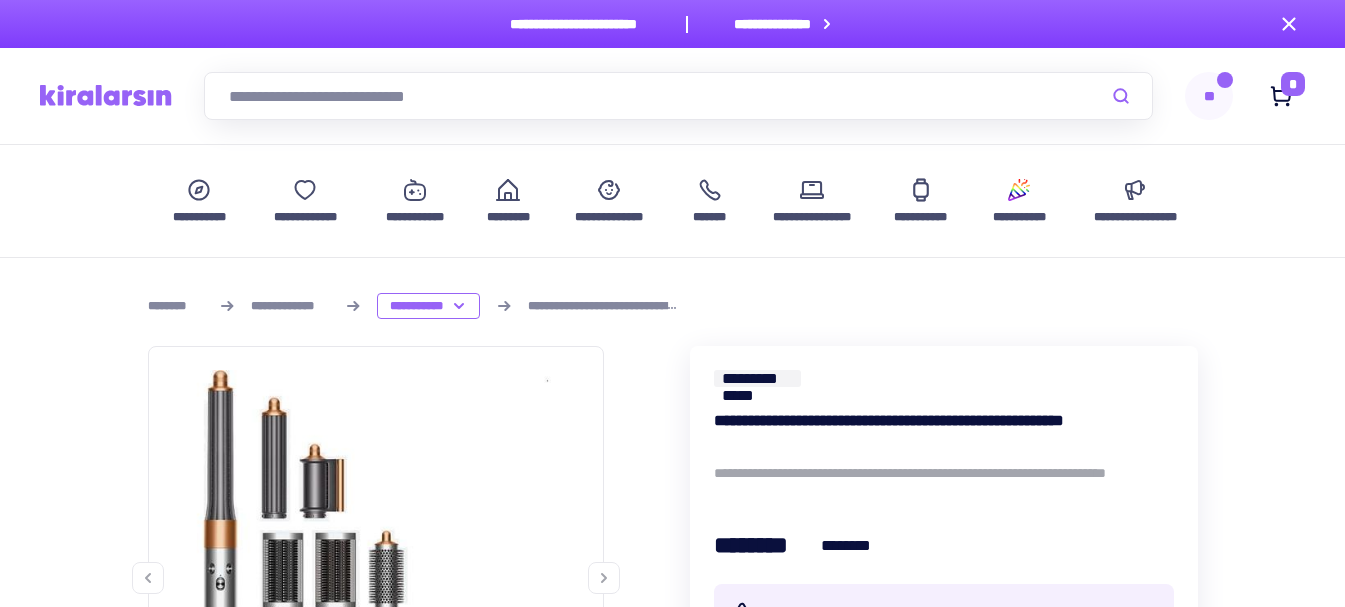 scroll, scrollTop: 0, scrollLeft: 0, axis: both 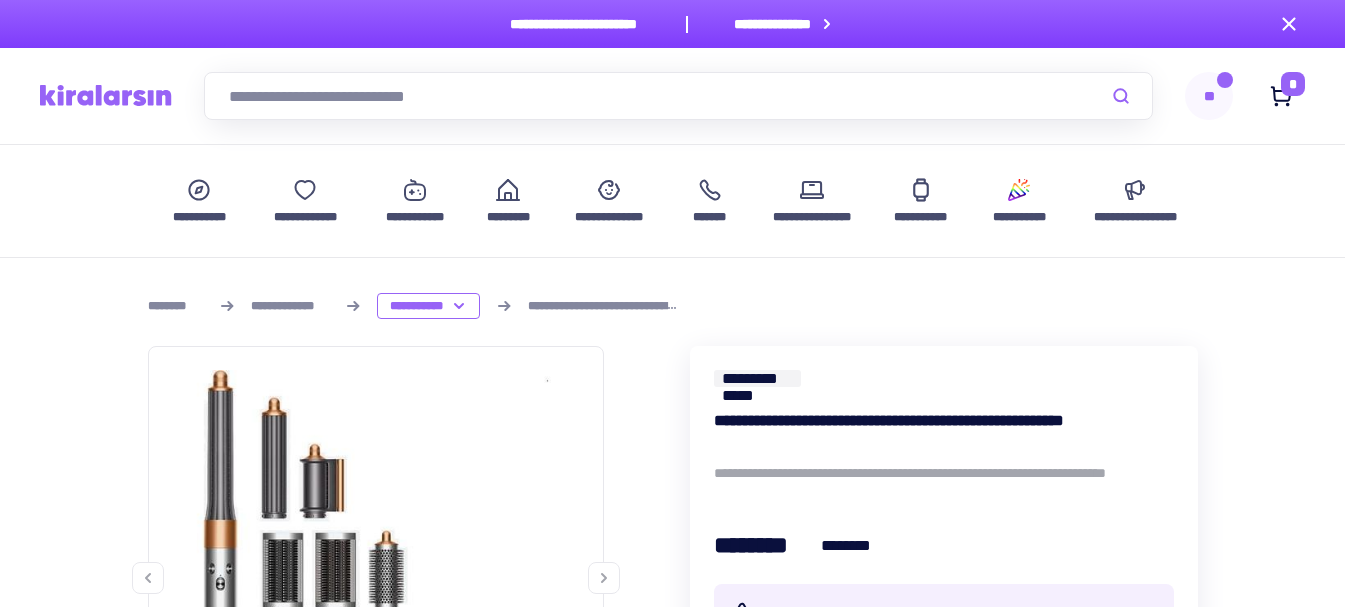 click on "**" at bounding box center [1209, 96] 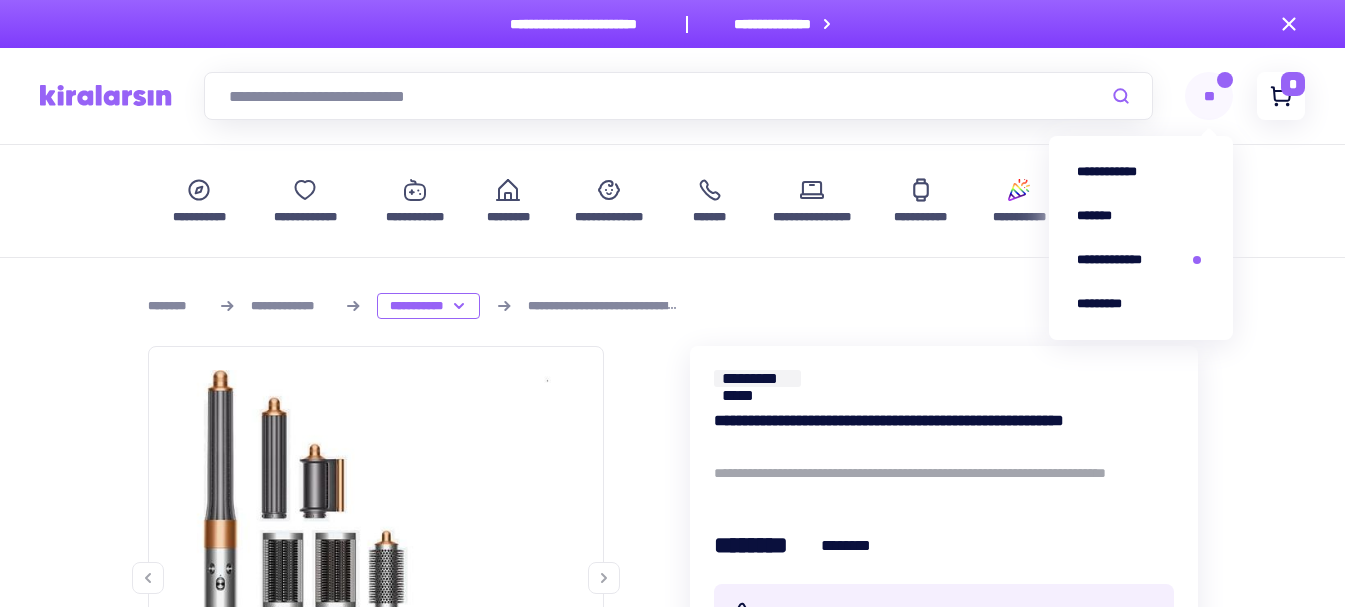 click 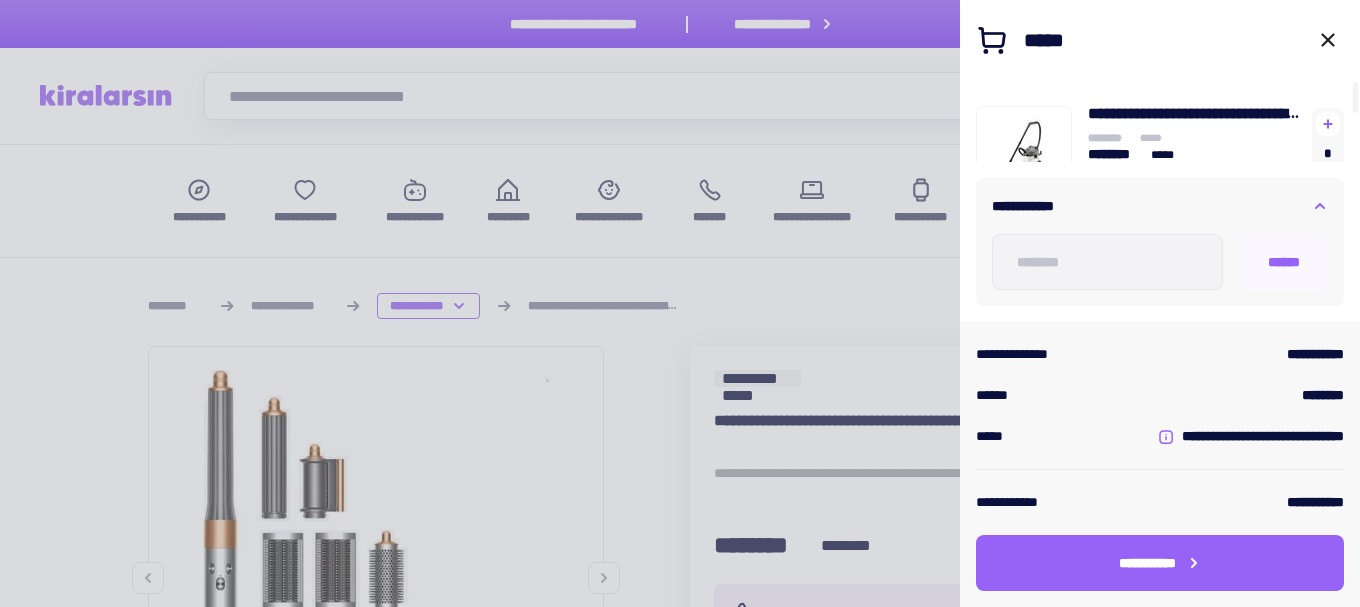 click at bounding box center [680, 303] 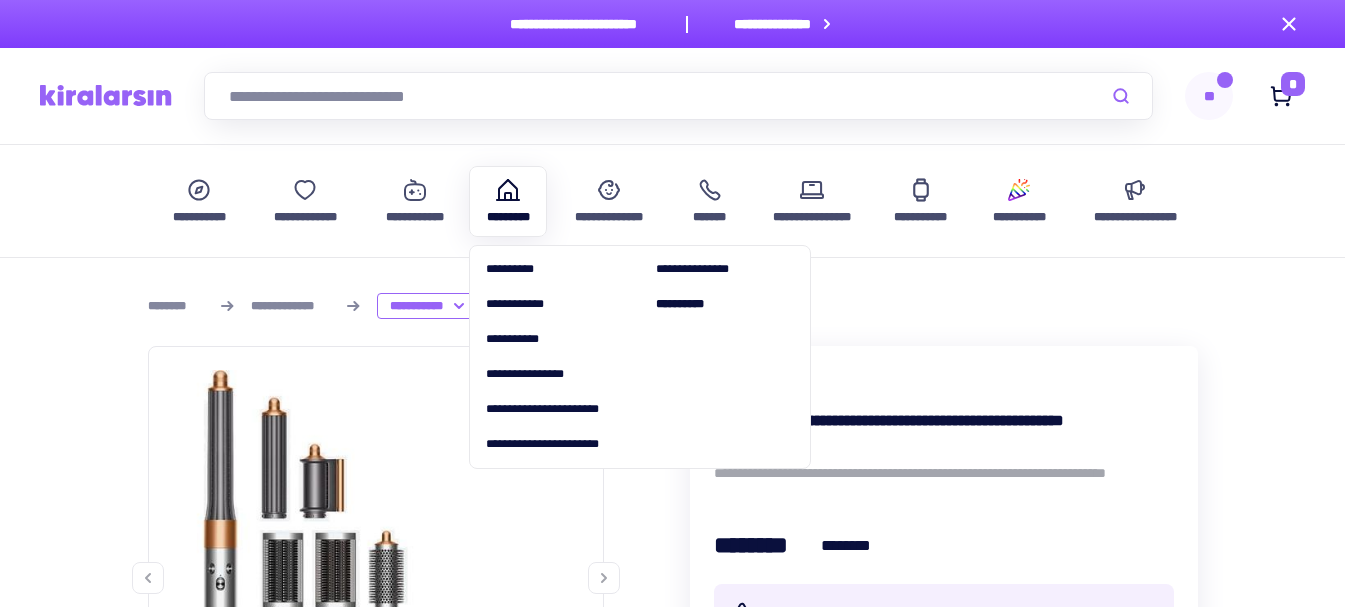click on "*********" at bounding box center [507, 217] 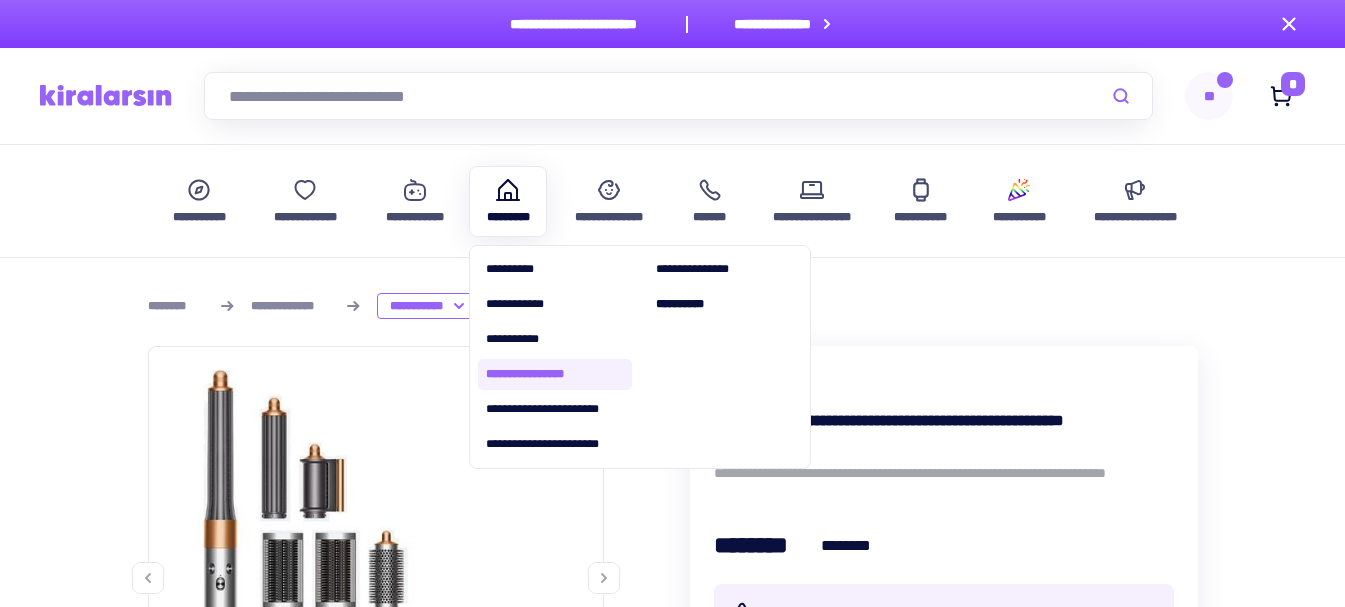 click on "**********" at bounding box center [555, 374] 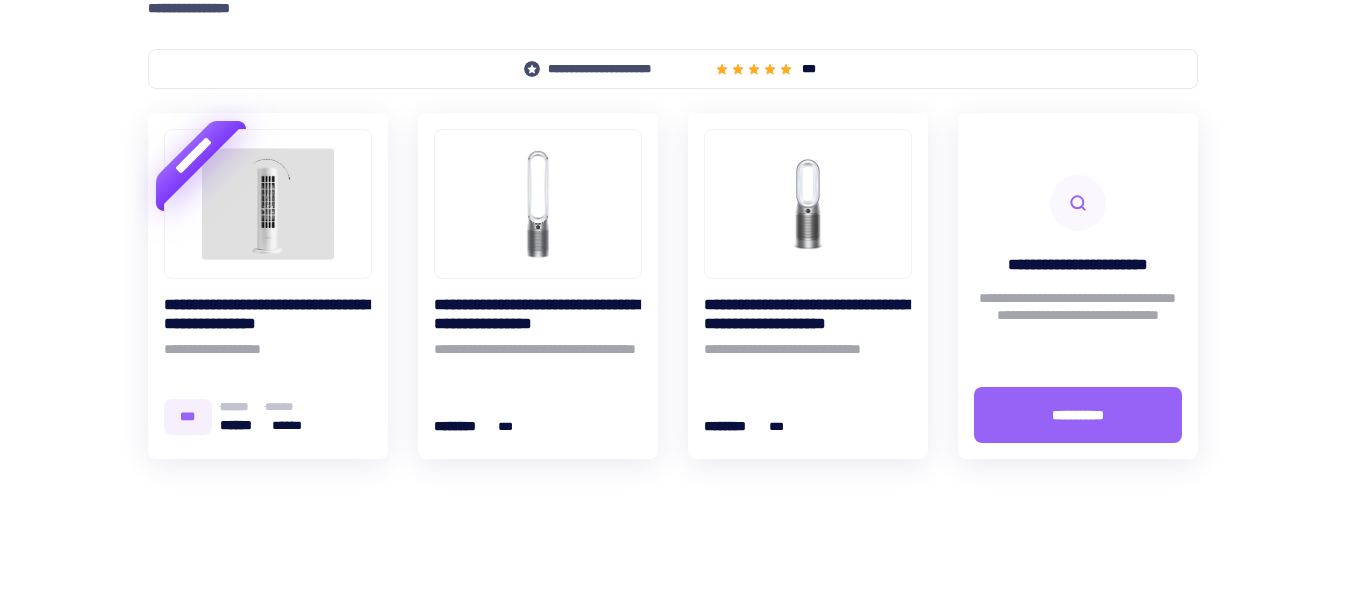scroll, scrollTop: 400, scrollLeft: 0, axis: vertical 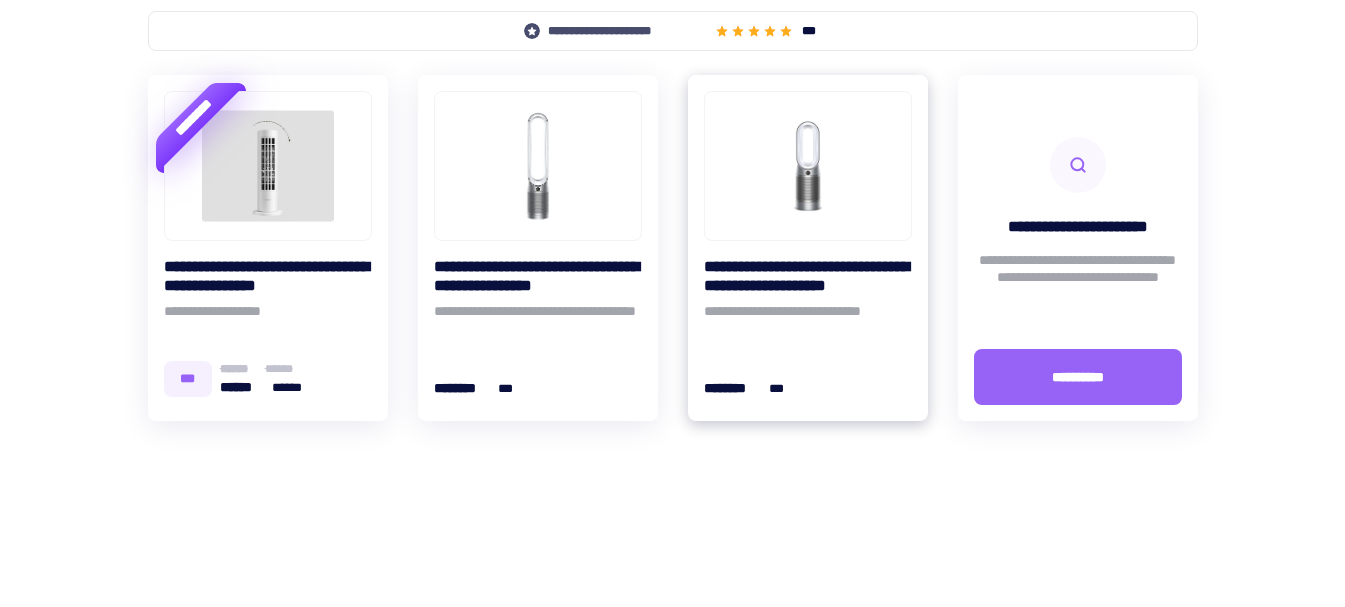 click at bounding box center (808, 166) 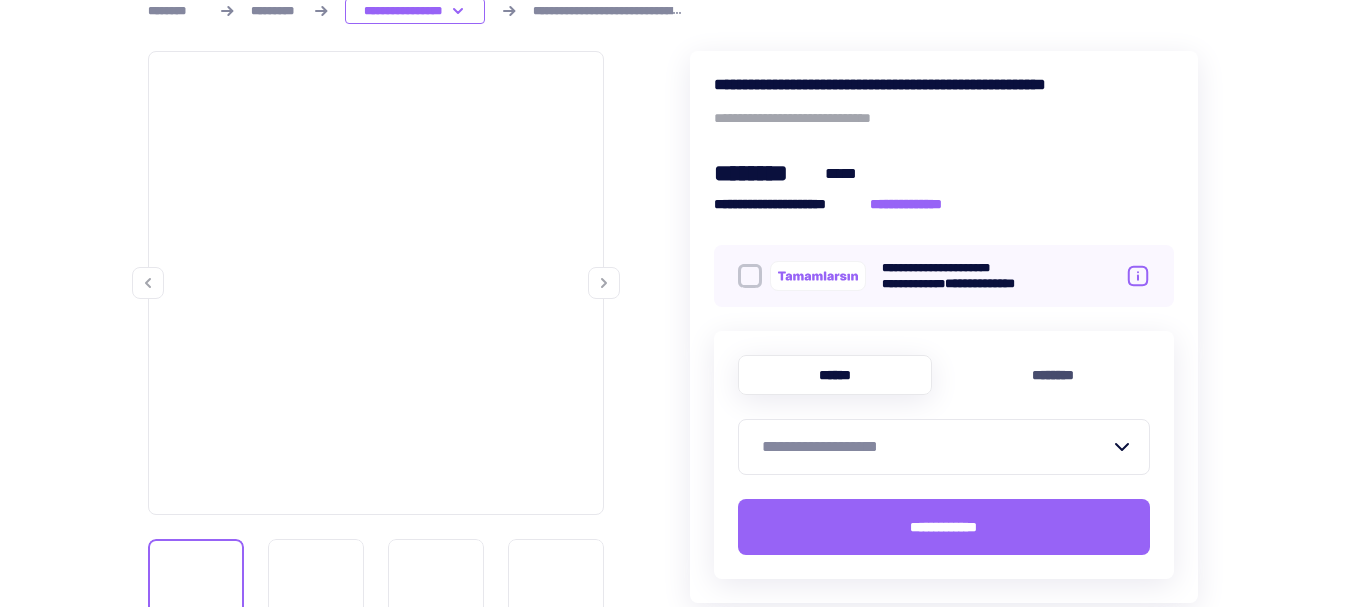 scroll, scrollTop: 300, scrollLeft: 0, axis: vertical 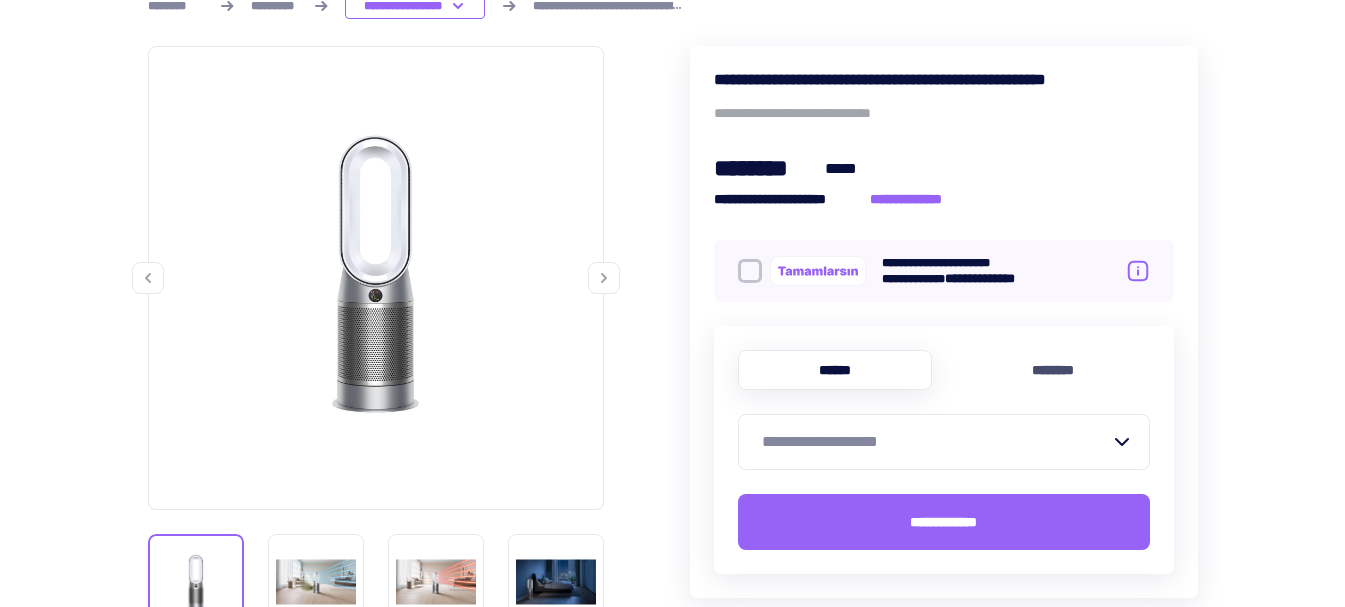 click at bounding box center (750, 271) 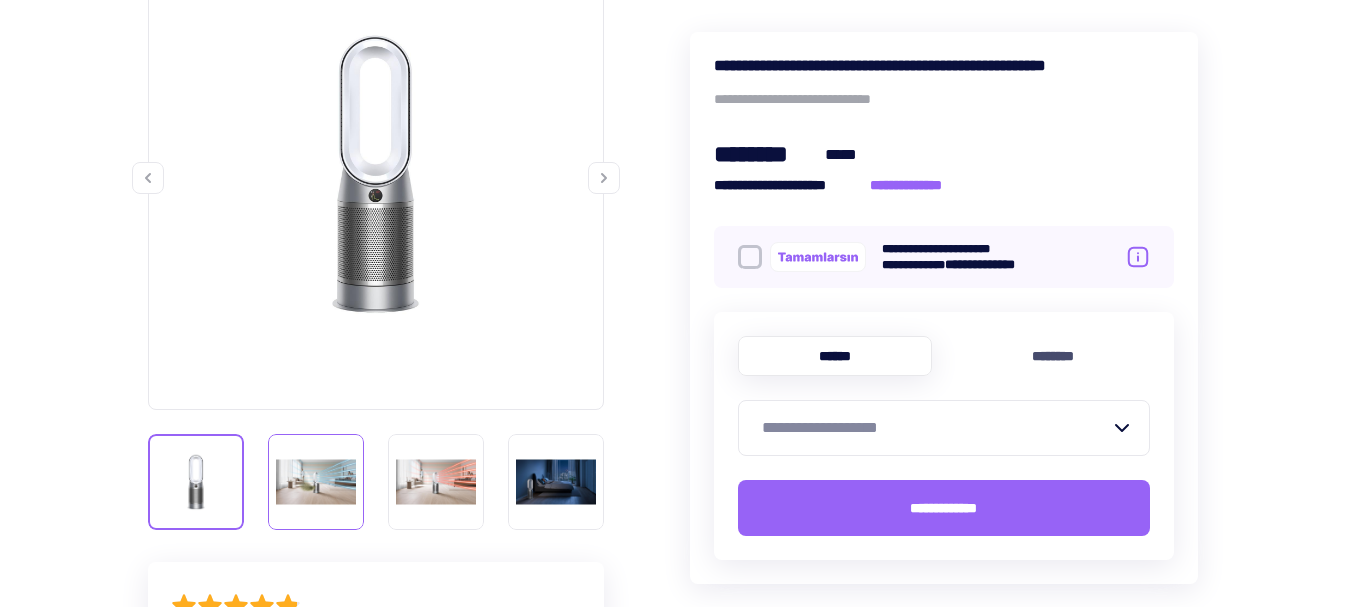 click at bounding box center [316, 482] 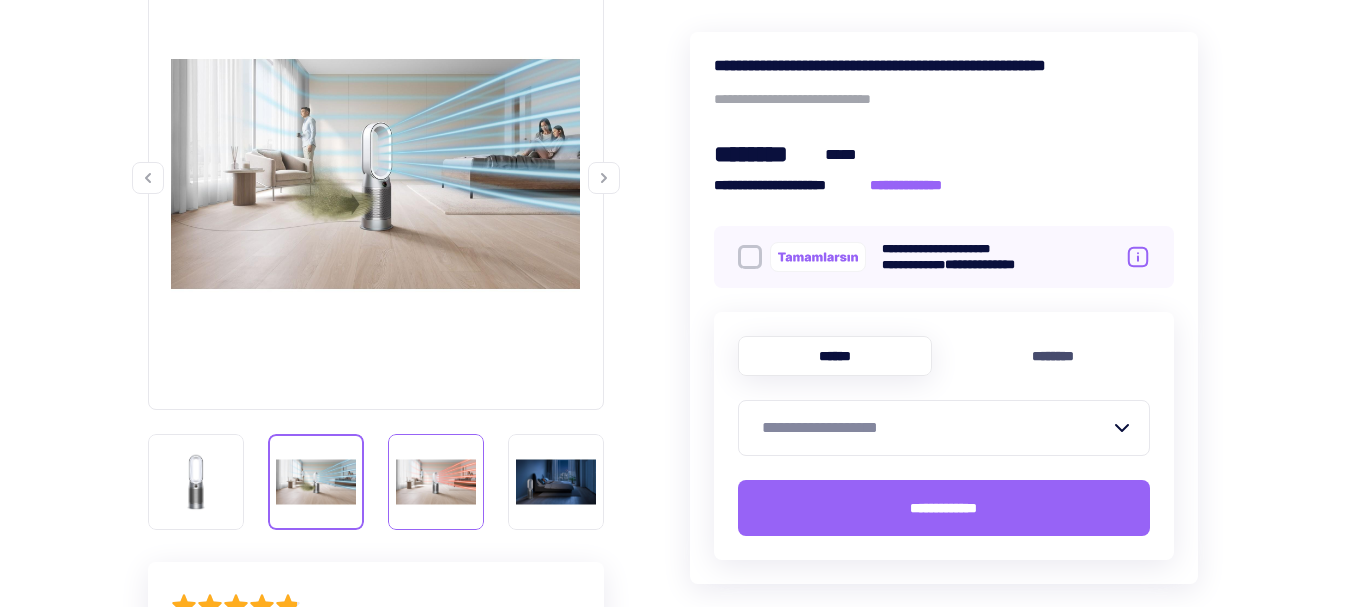 click at bounding box center (436, 482) 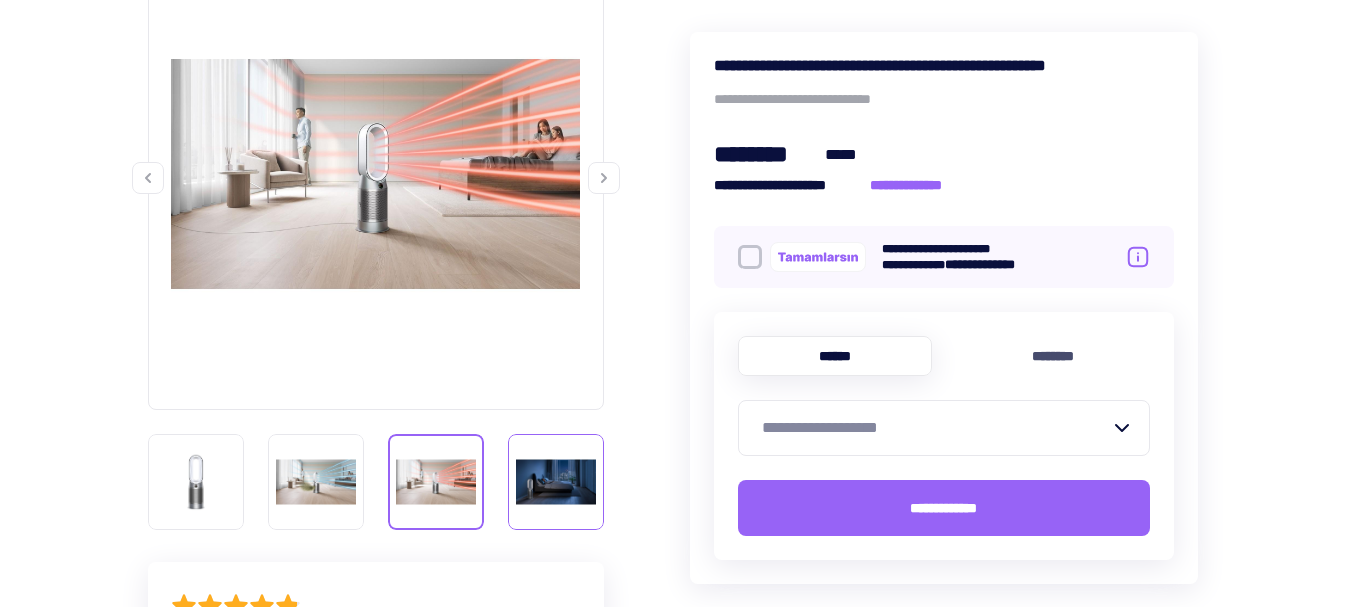 click at bounding box center (556, 482) 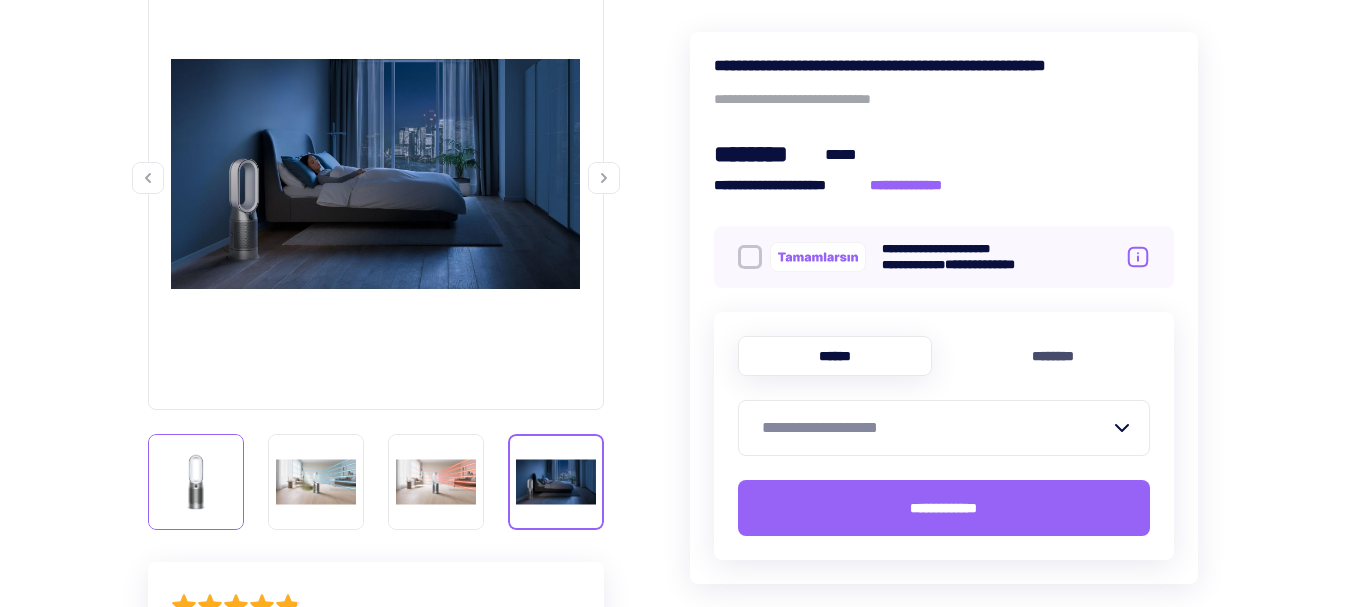 click at bounding box center [196, 482] 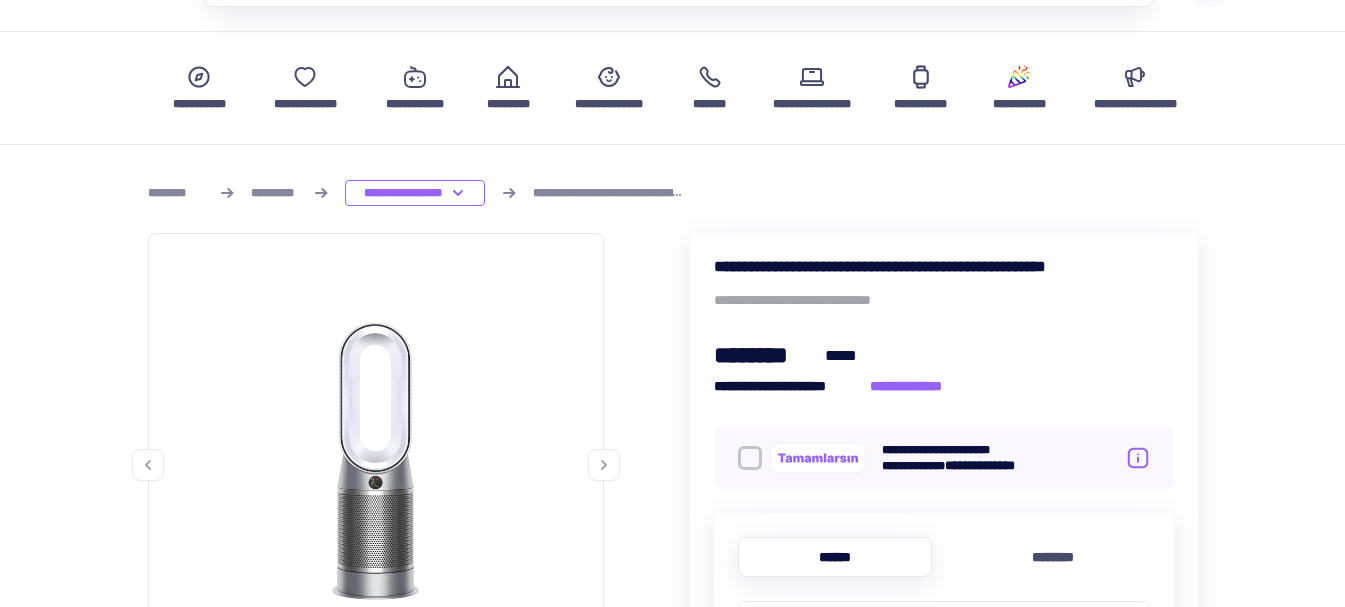 scroll, scrollTop: 0, scrollLeft: 0, axis: both 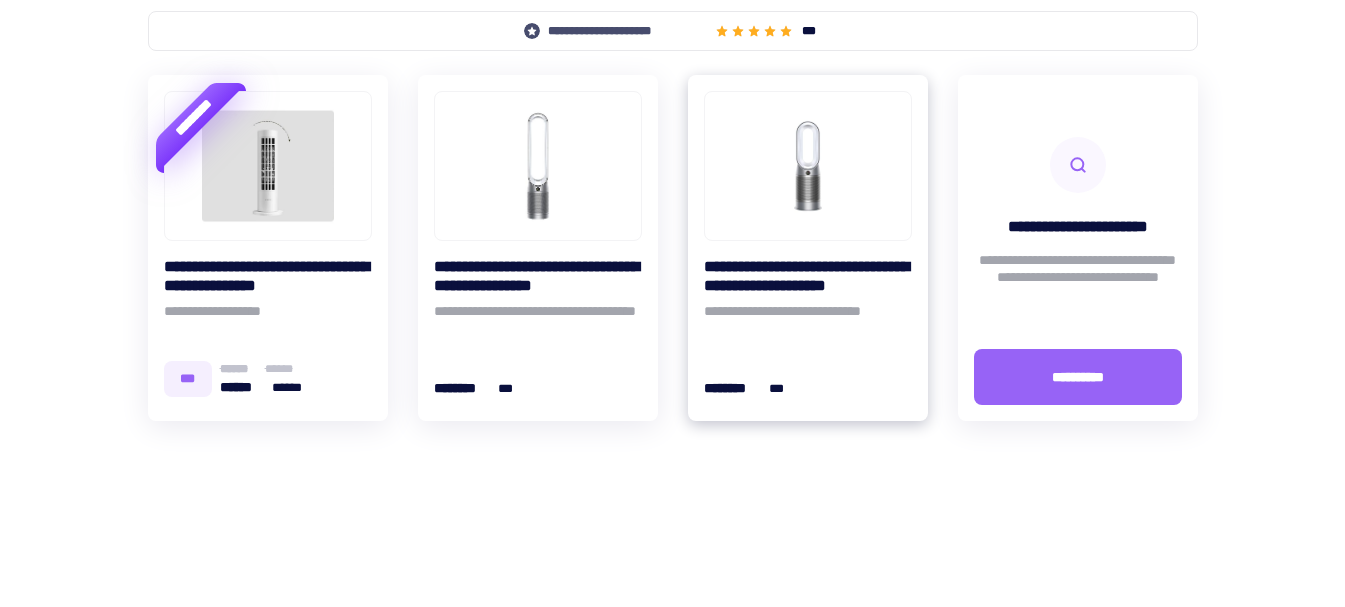 click on "**********" at bounding box center [808, 276] 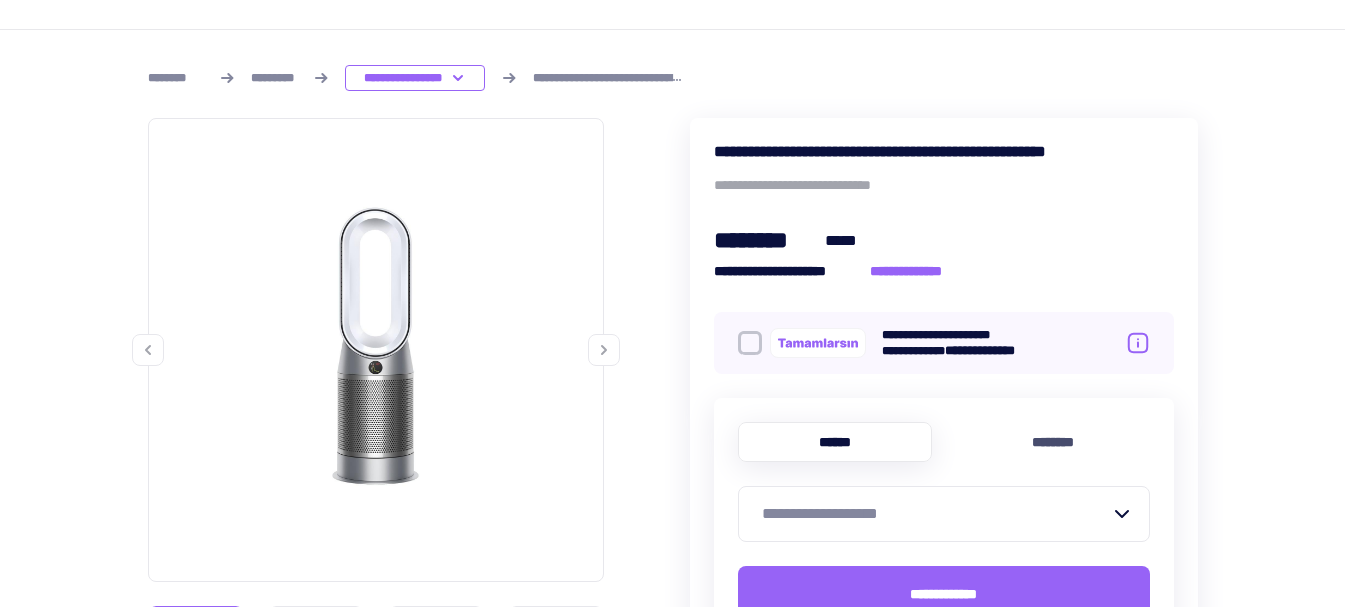 scroll, scrollTop: 300, scrollLeft: 0, axis: vertical 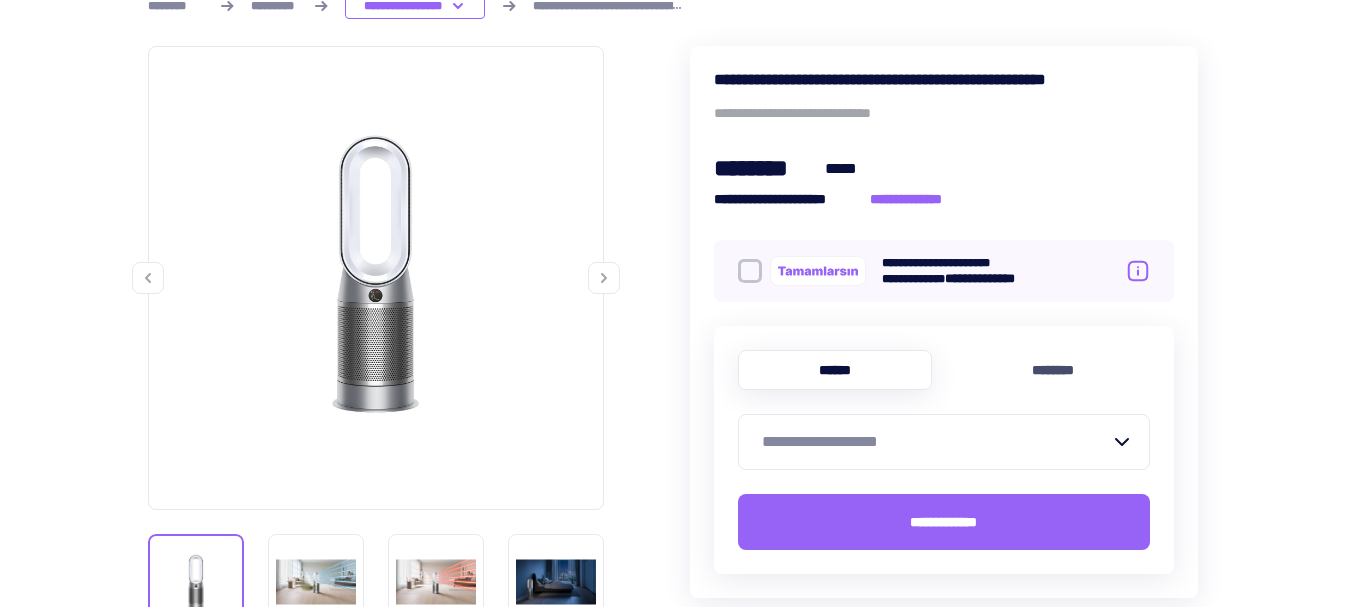 click on "**********" at bounding box center (936, 442) 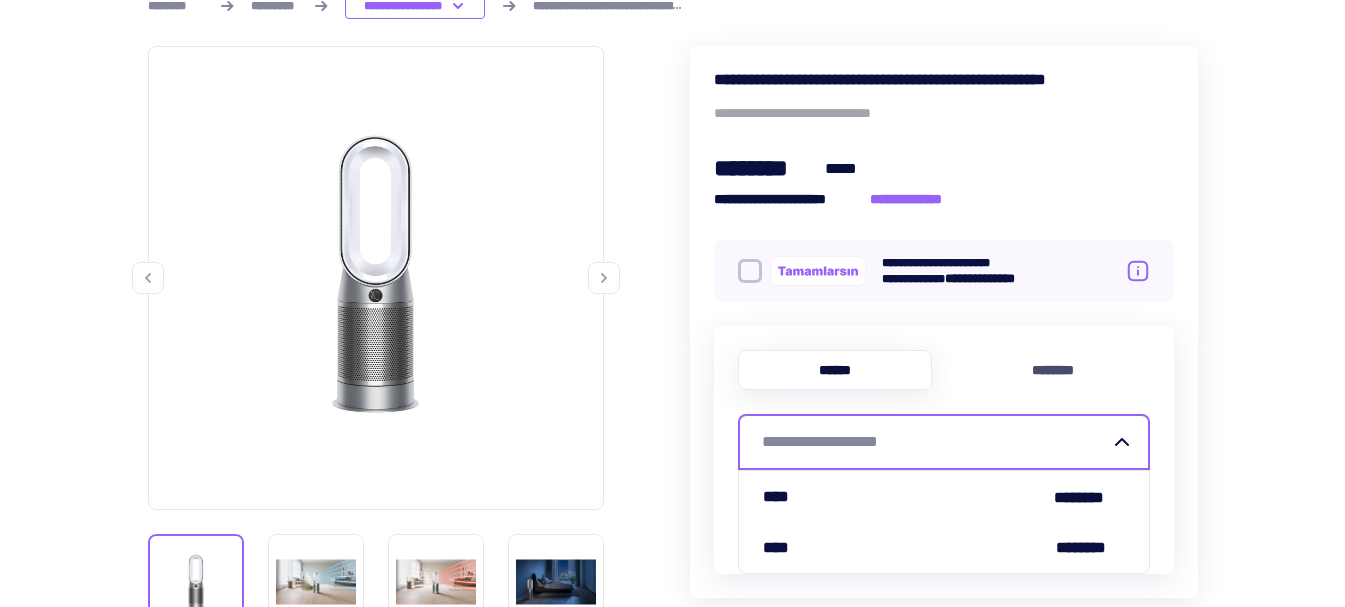 scroll, scrollTop: 400, scrollLeft: 0, axis: vertical 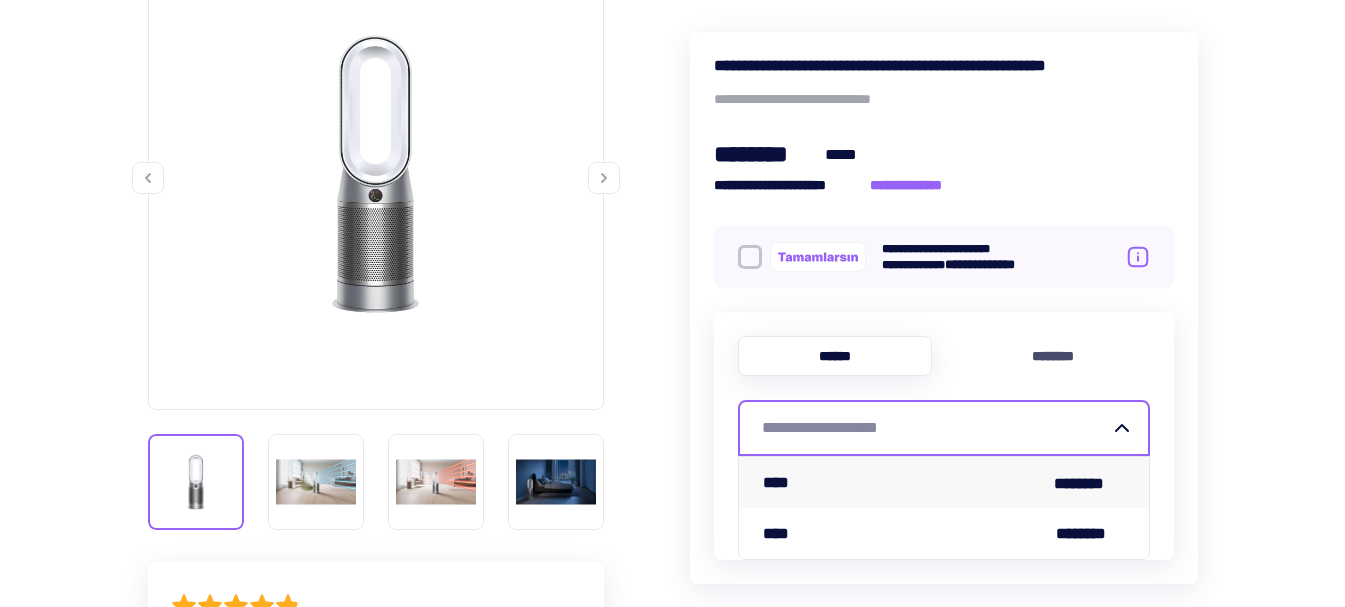 click on "**** ********" at bounding box center (944, 482) 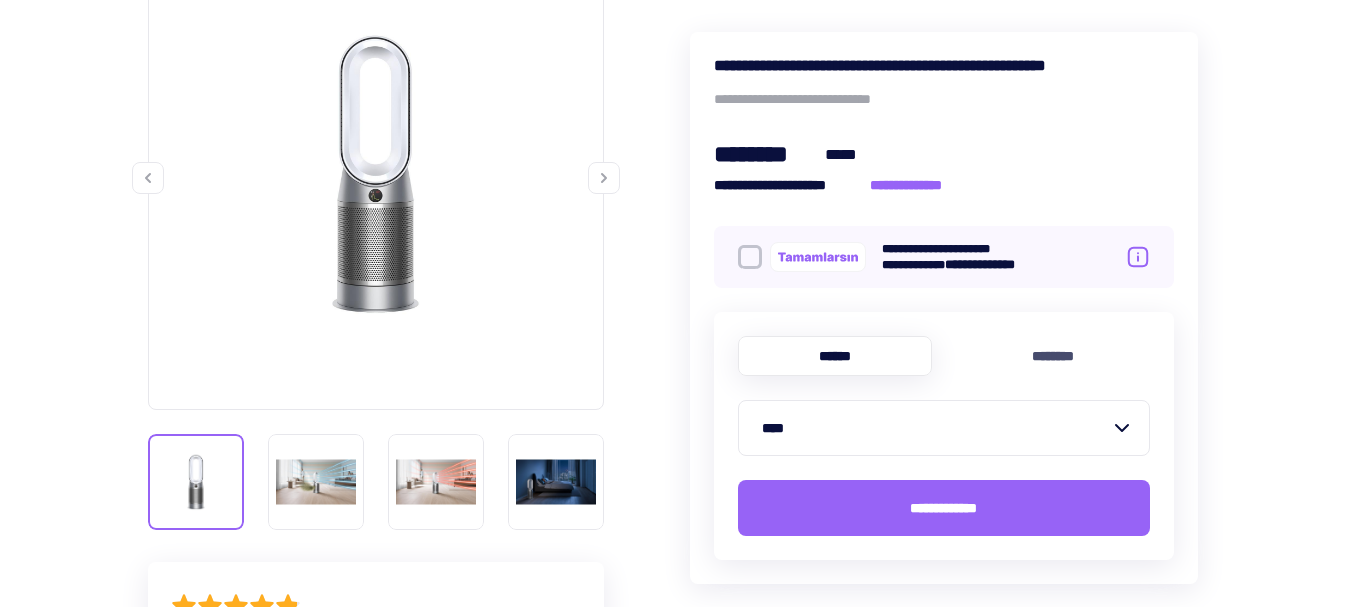 click at bounding box center [750, 257] 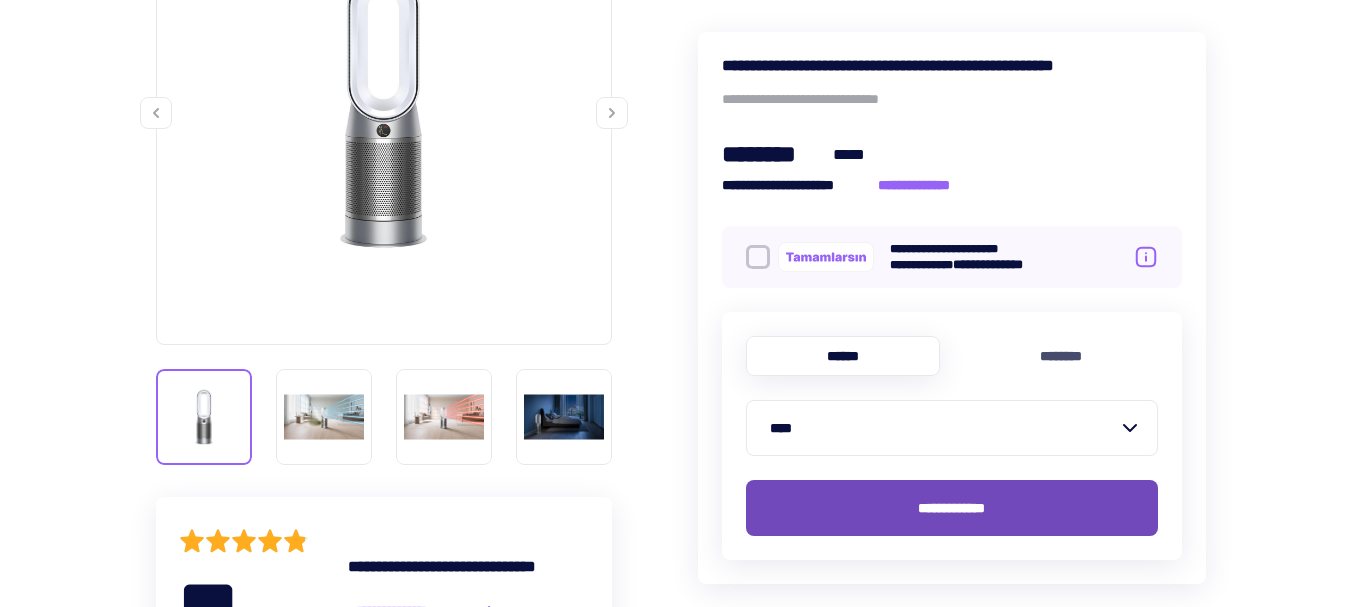 scroll, scrollTop: 500, scrollLeft: 0, axis: vertical 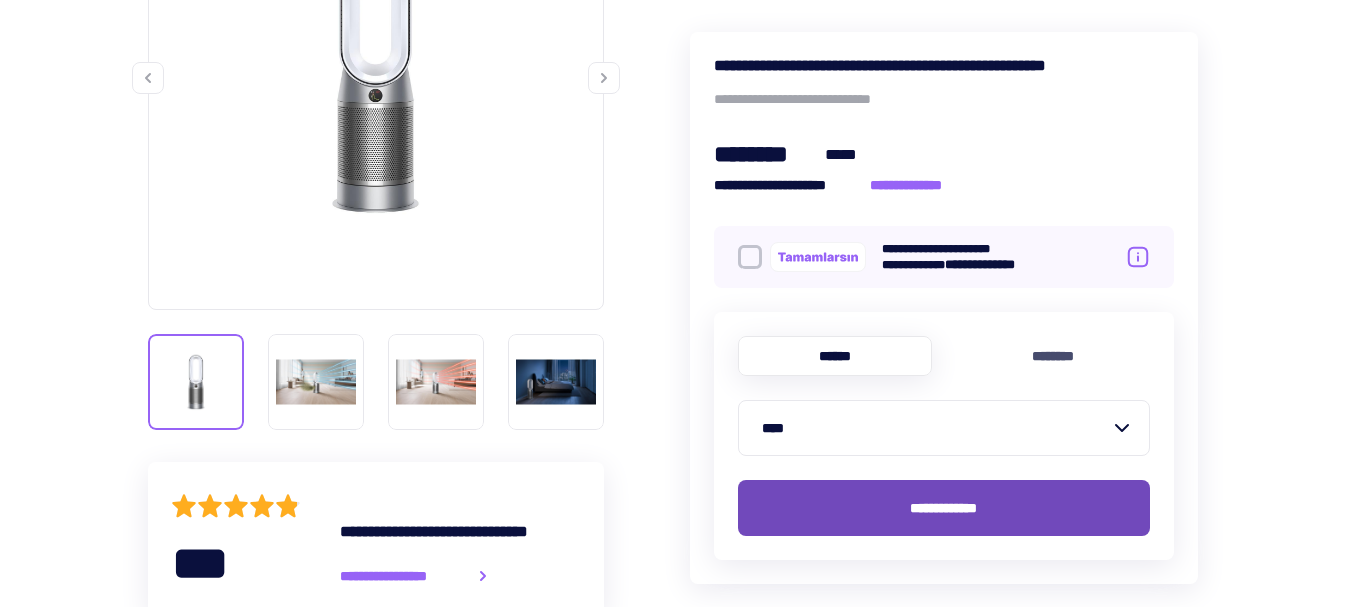 click on "**********" at bounding box center (944, 508) 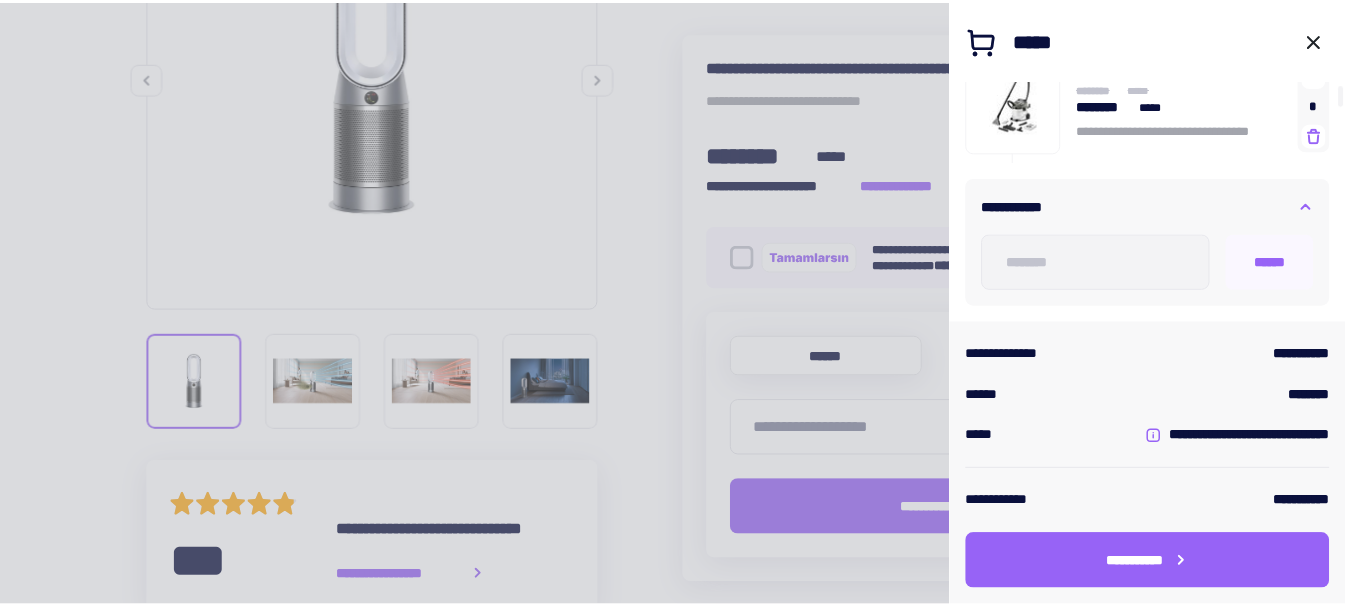 scroll, scrollTop: 14, scrollLeft: 0, axis: vertical 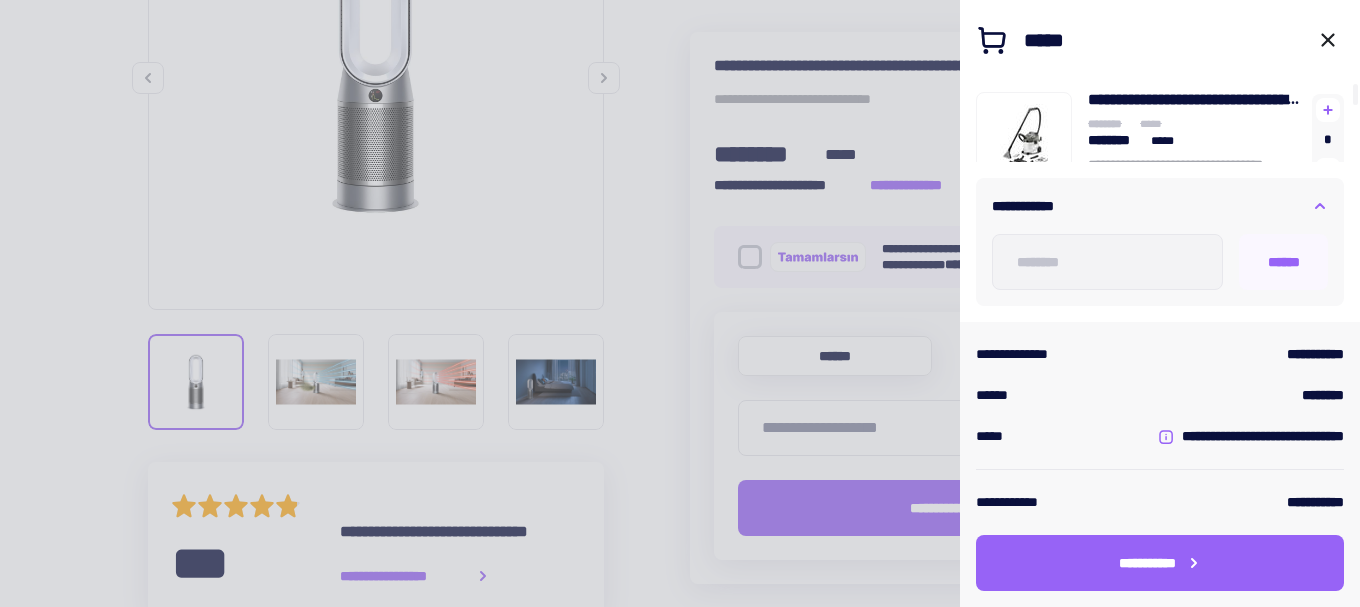 click at bounding box center (680, 303) 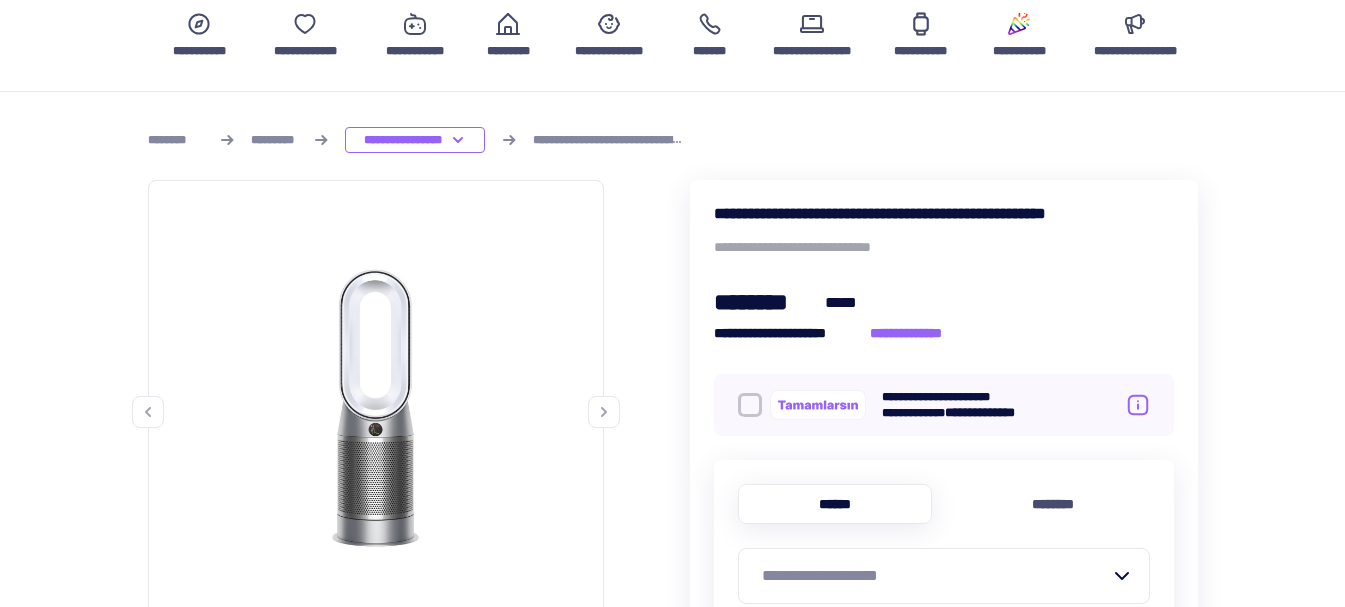 scroll, scrollTop: 0, scrollLeft: 0, axis: both 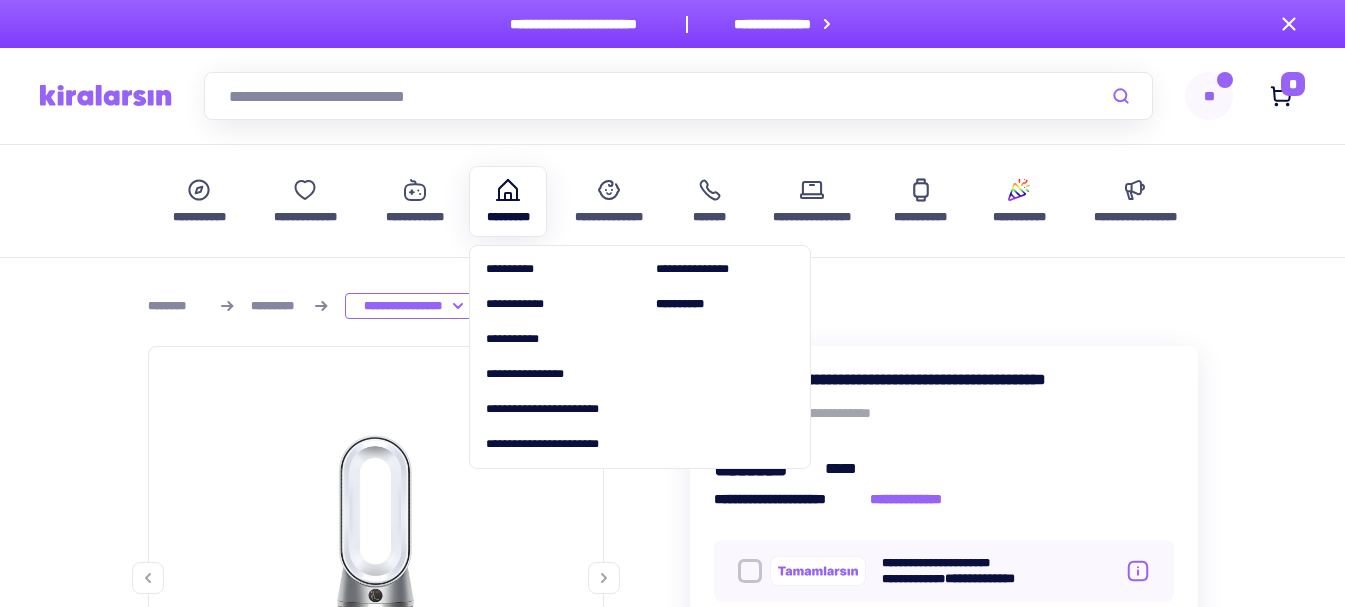 click on "*********" at bounding box center (507, 201) 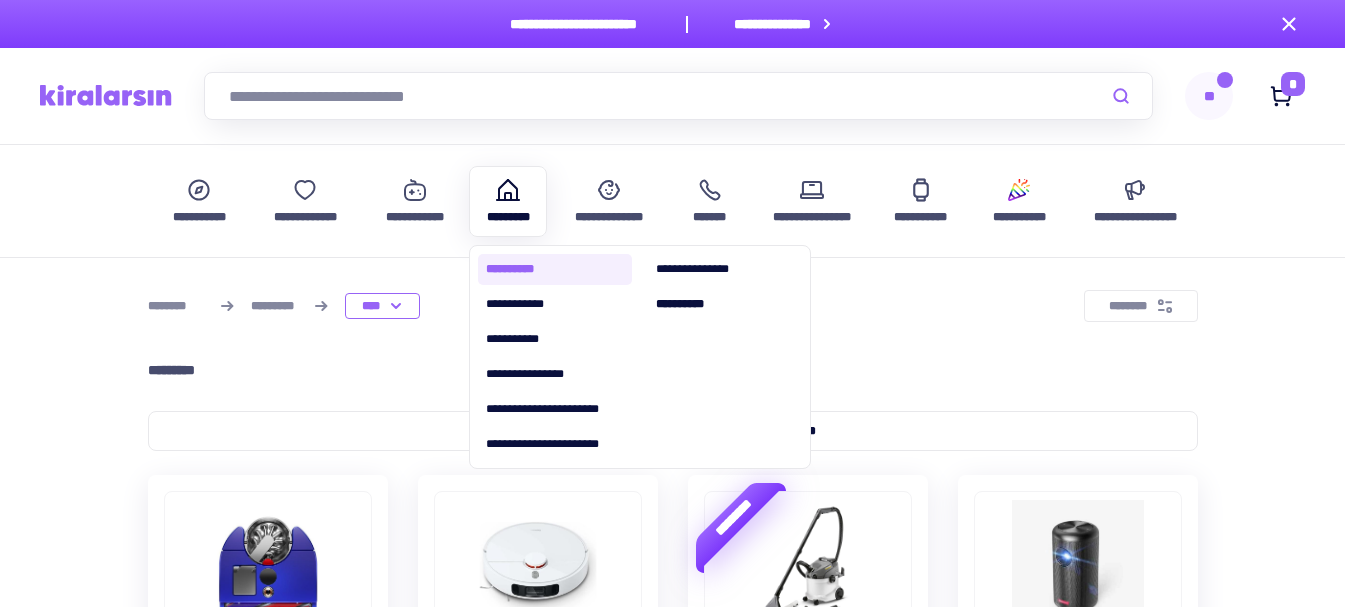 click on "**********" at bounding box center [555, 269] 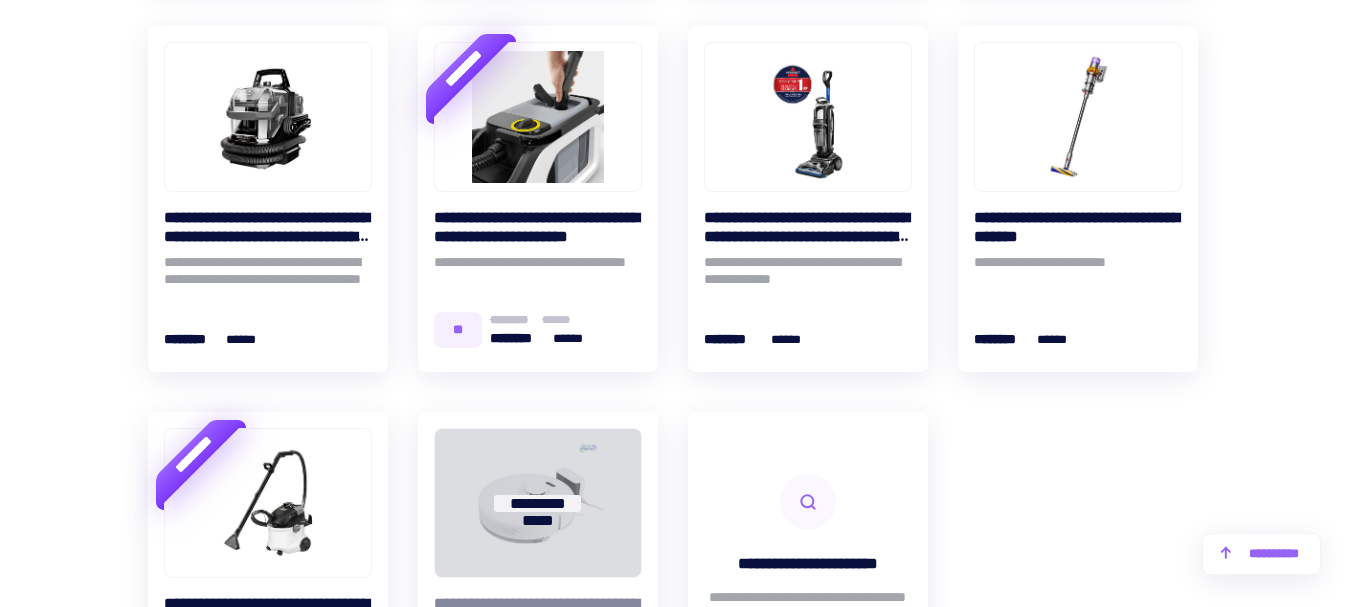 scroll, scrollTop: 1600, scrollLeft: 0, axis: vertical 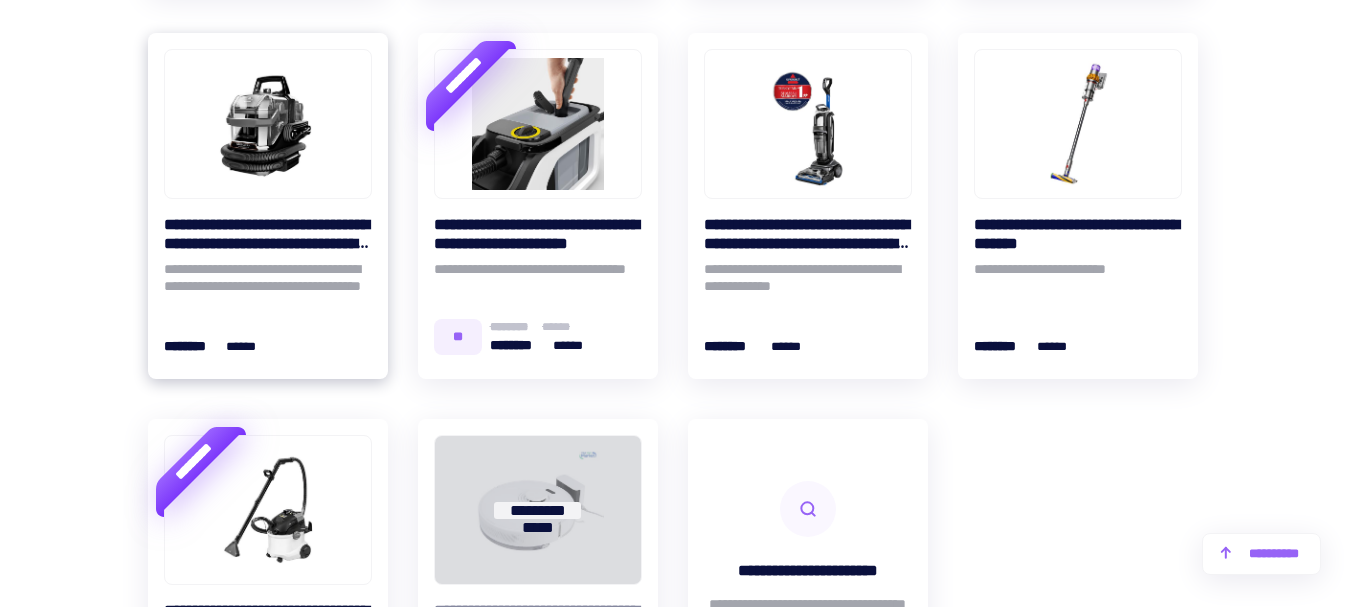 click at bounding box center (268, 124) 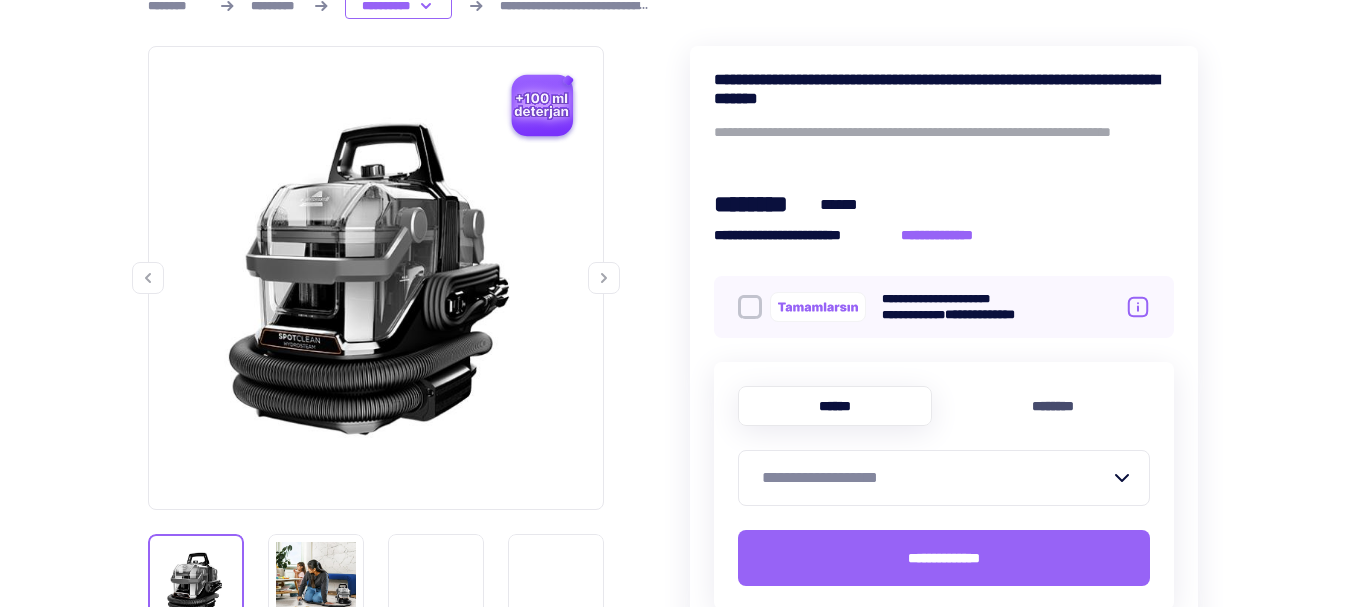 scroll, scrollTop: 400, scrollLeft: 0, axis: vertical 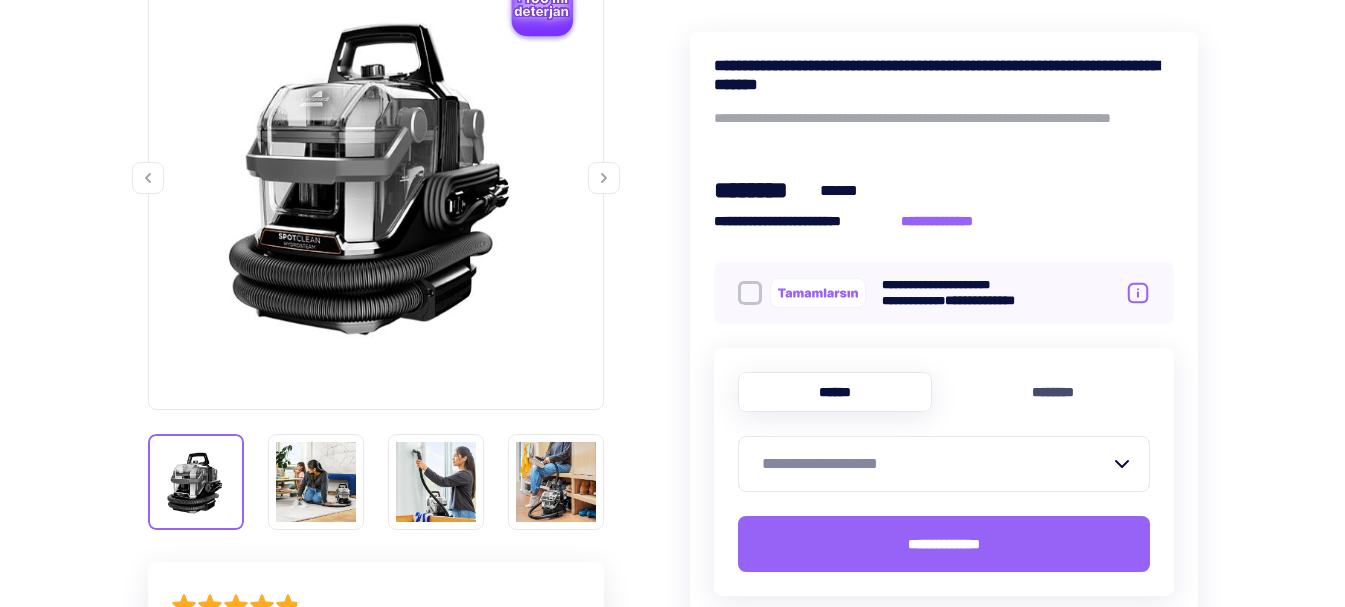 click on "**********" at bounding box center [936, 464] 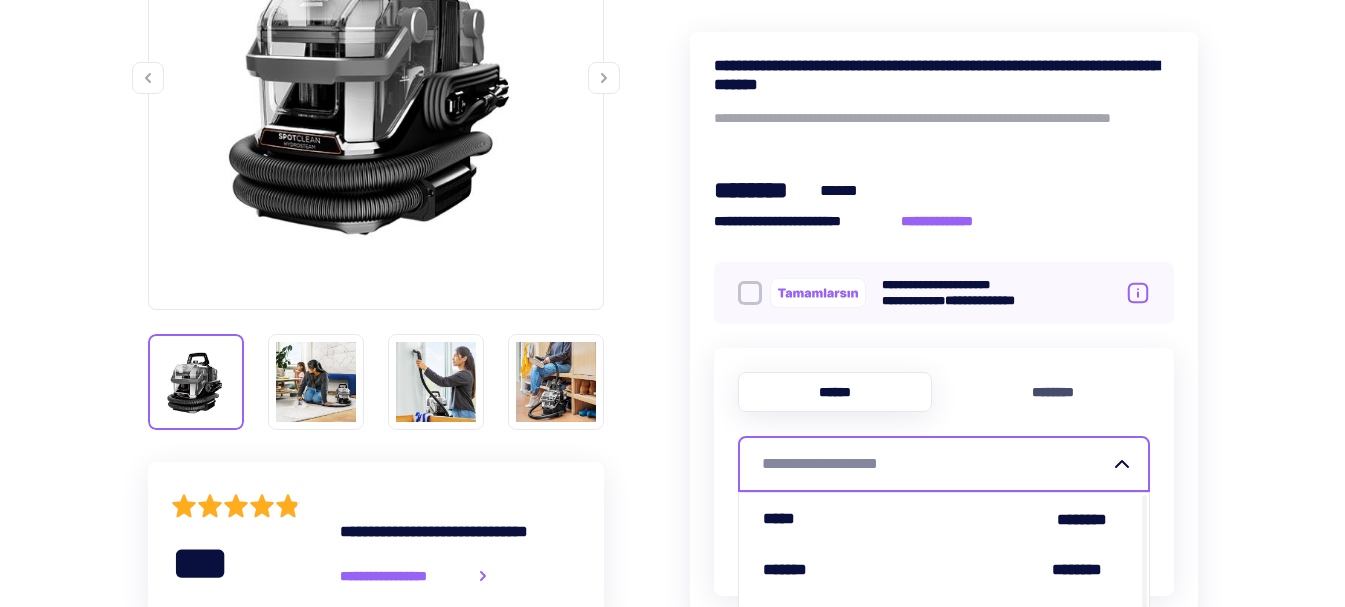scroll, scrollTop: 600, scrollLeft: 0, axis: vertical 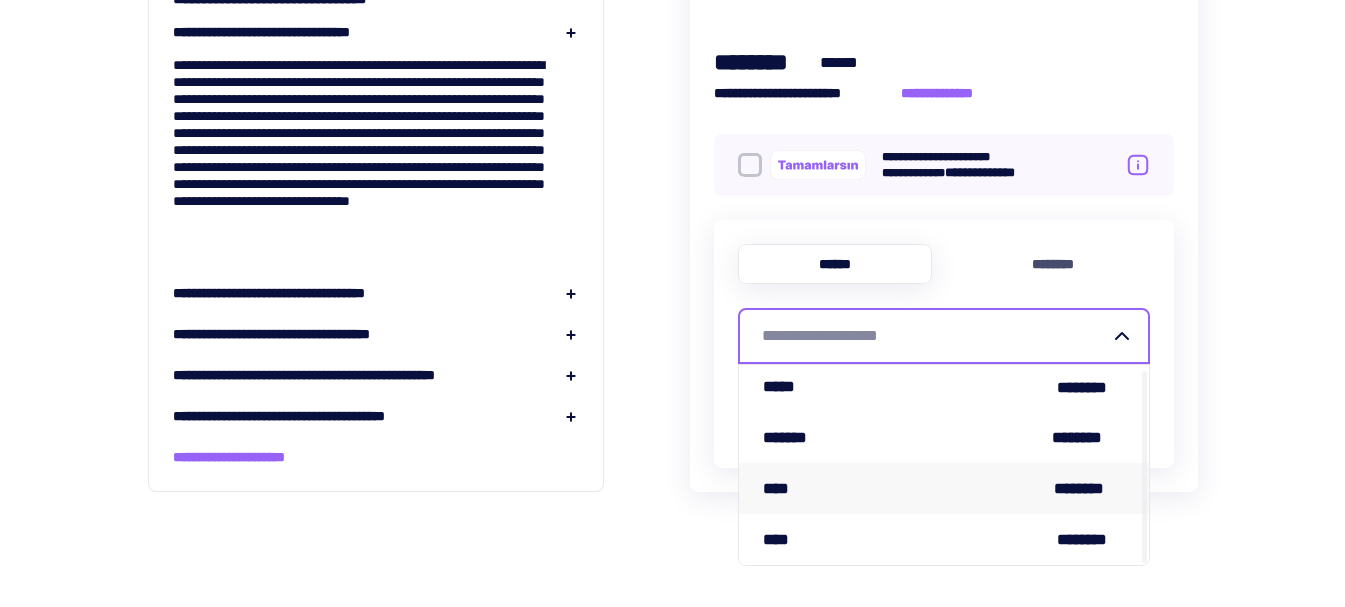 click on "**** ********" at bounding box center (944, 488) 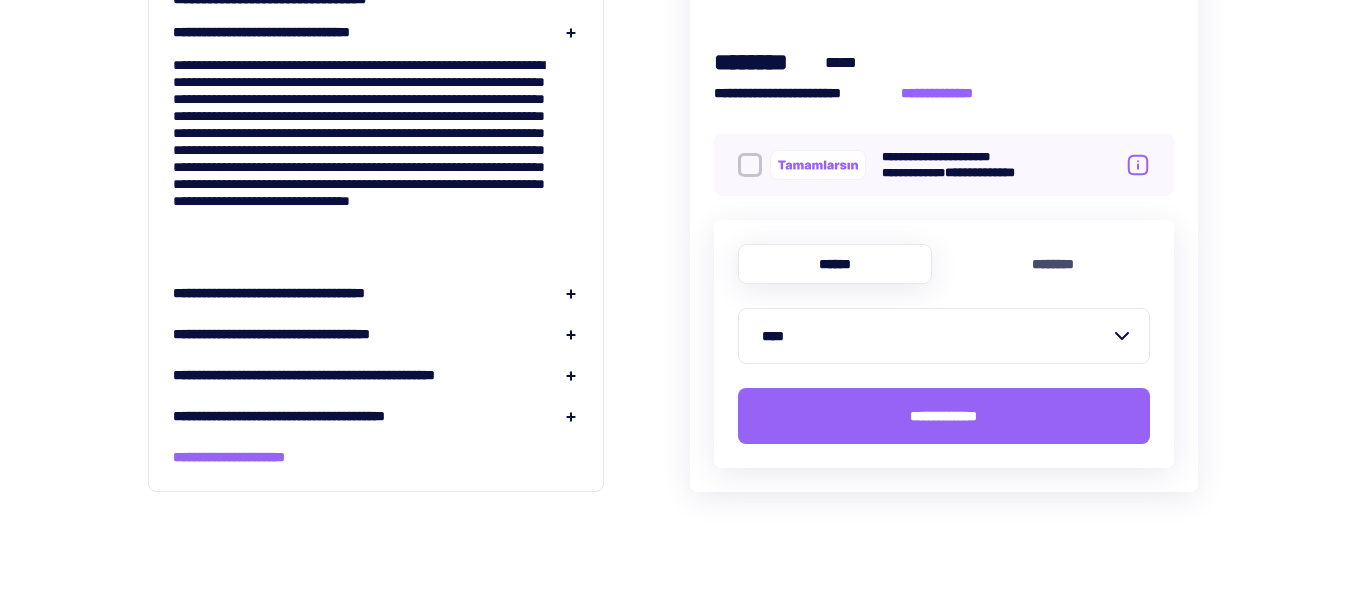 scroll, scrollTop: 2600, scrollLeft: 0, axis: vertical 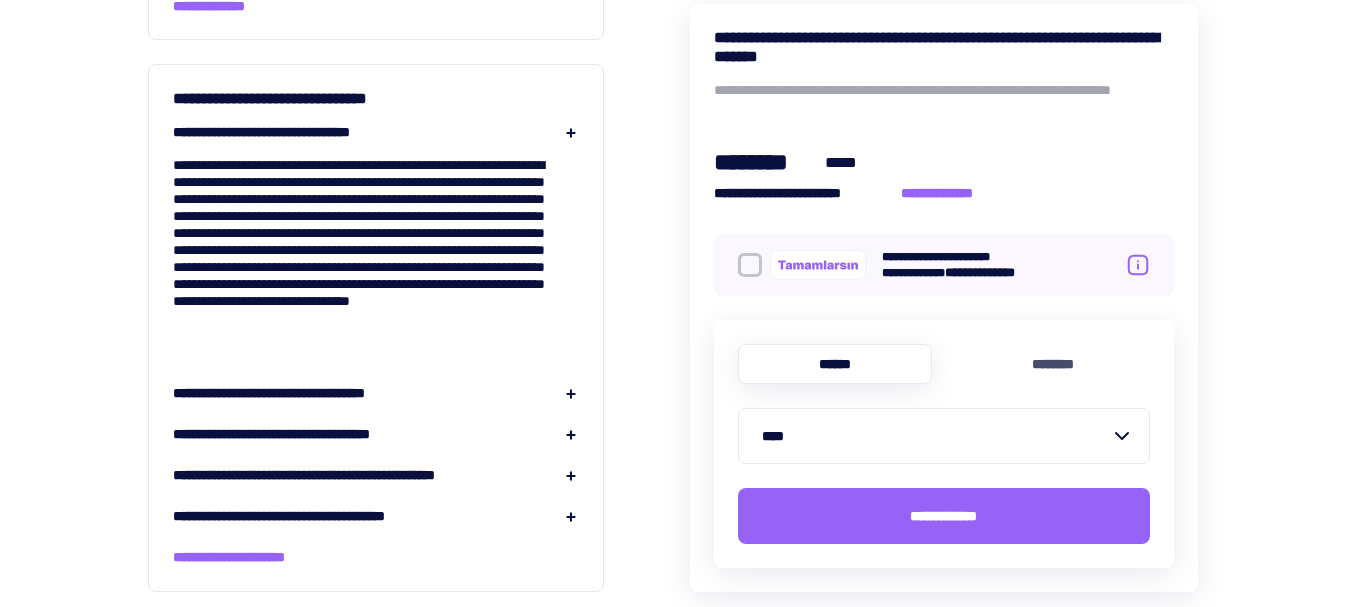 click at bounding box center (750, 265) 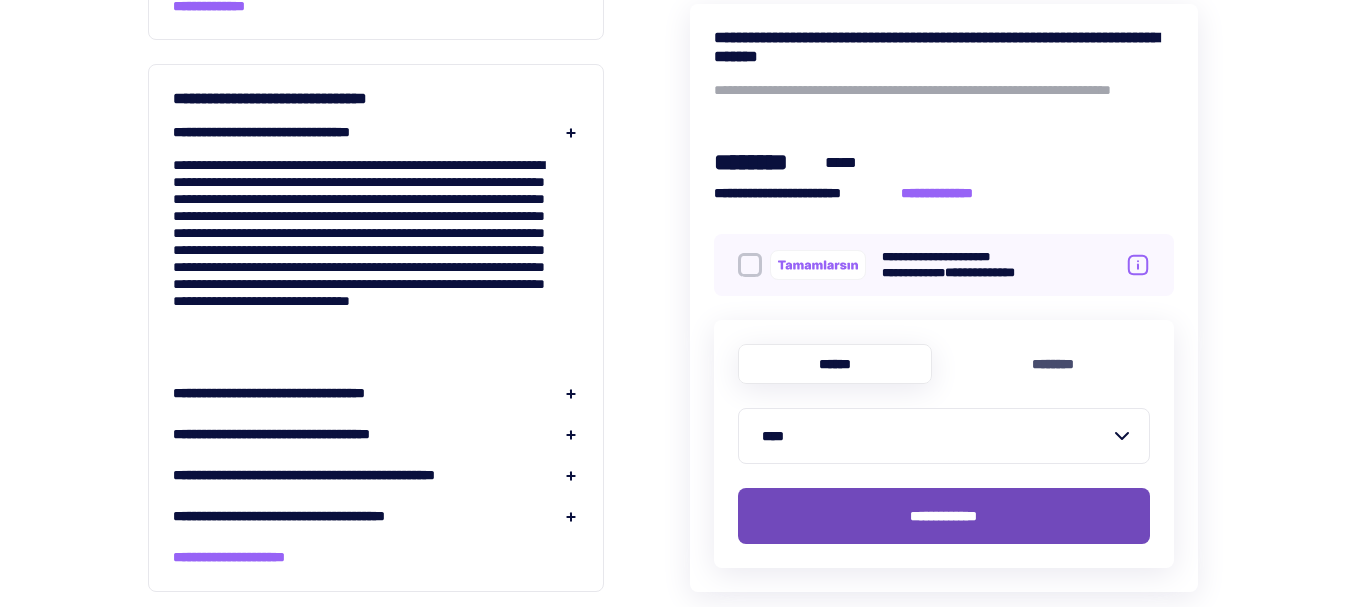 click on "**********" at bounding box center (944, 516) 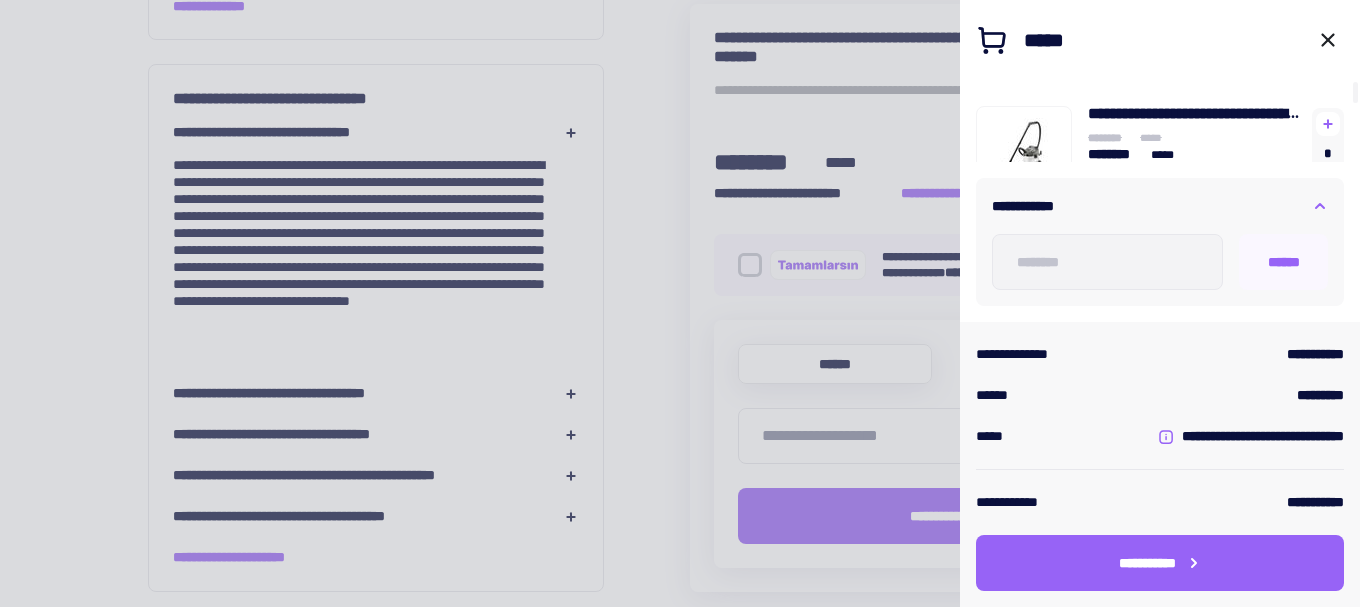 click at bounding box center (680, 303) 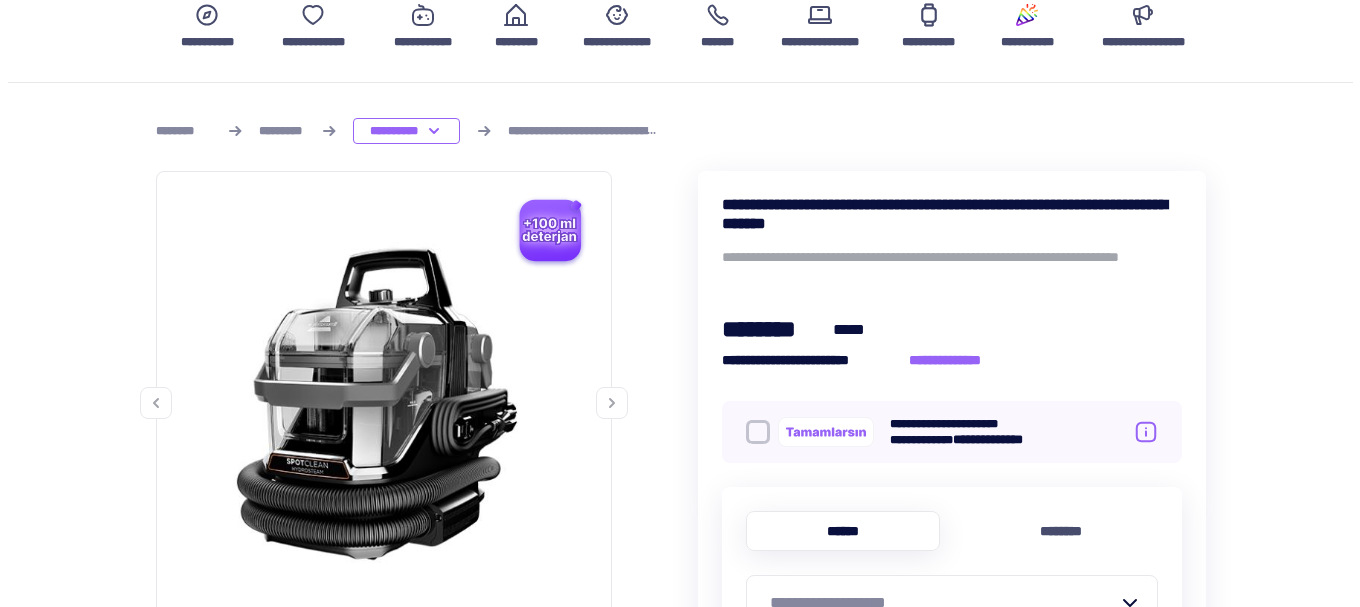 scroll, scrollTop: 0, scrollLeft: 0, axis: both 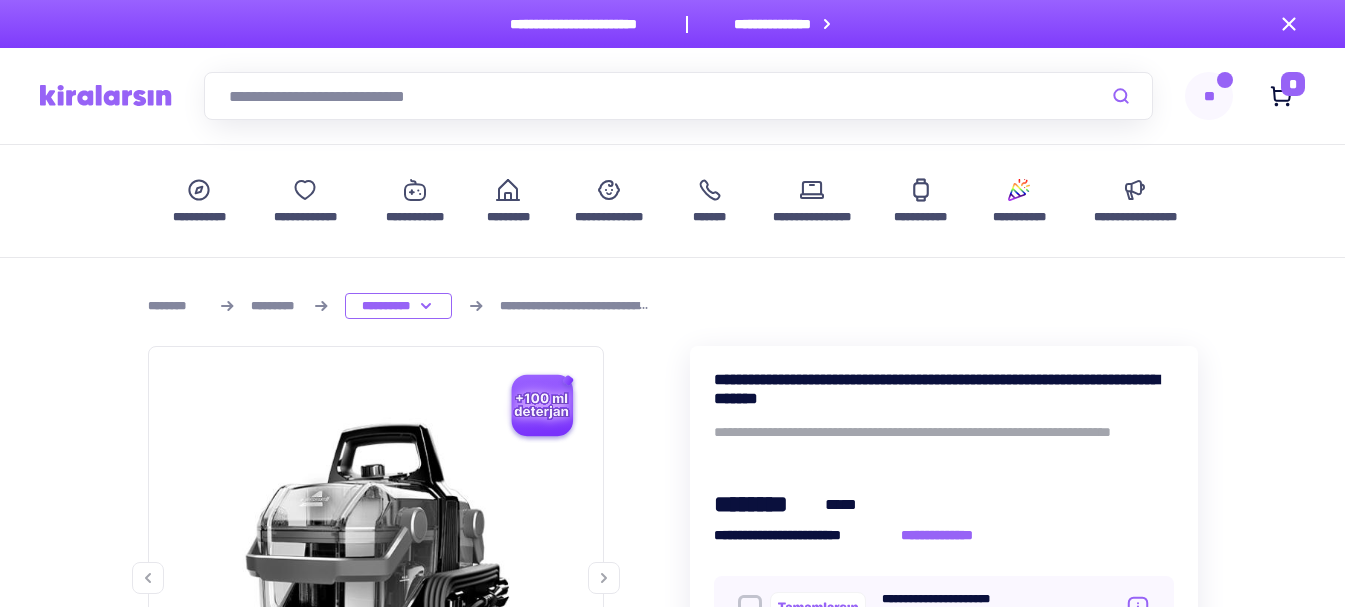 click on "**" at bounding box center [1209, 96] 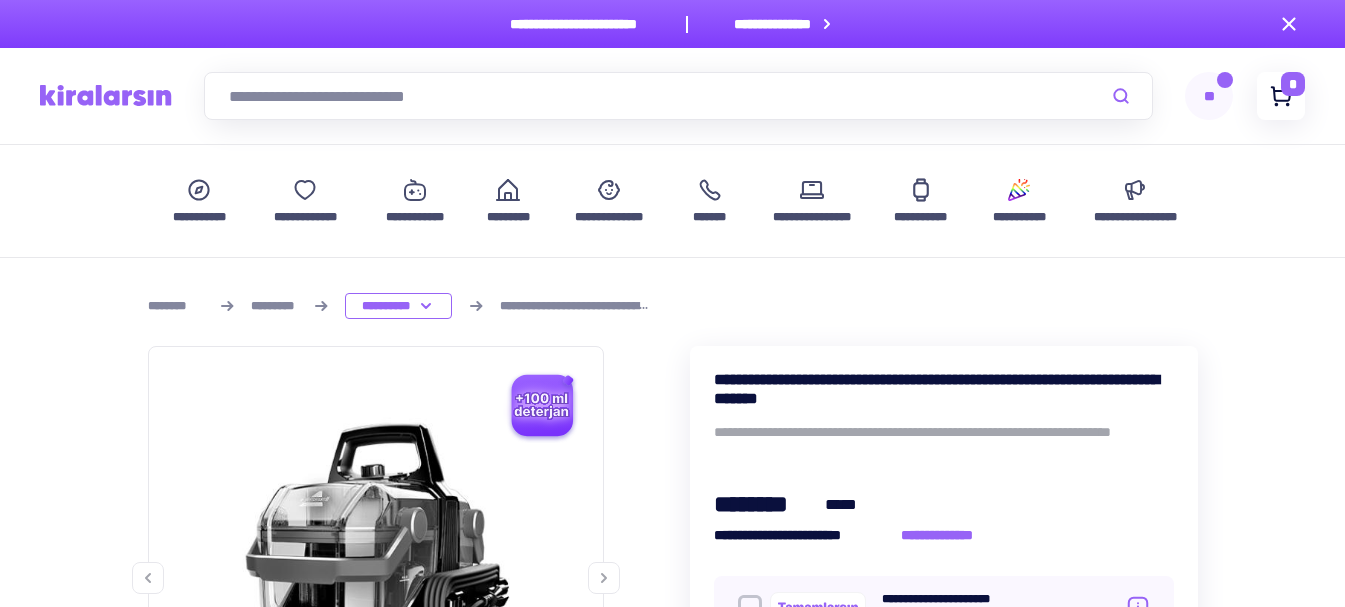click 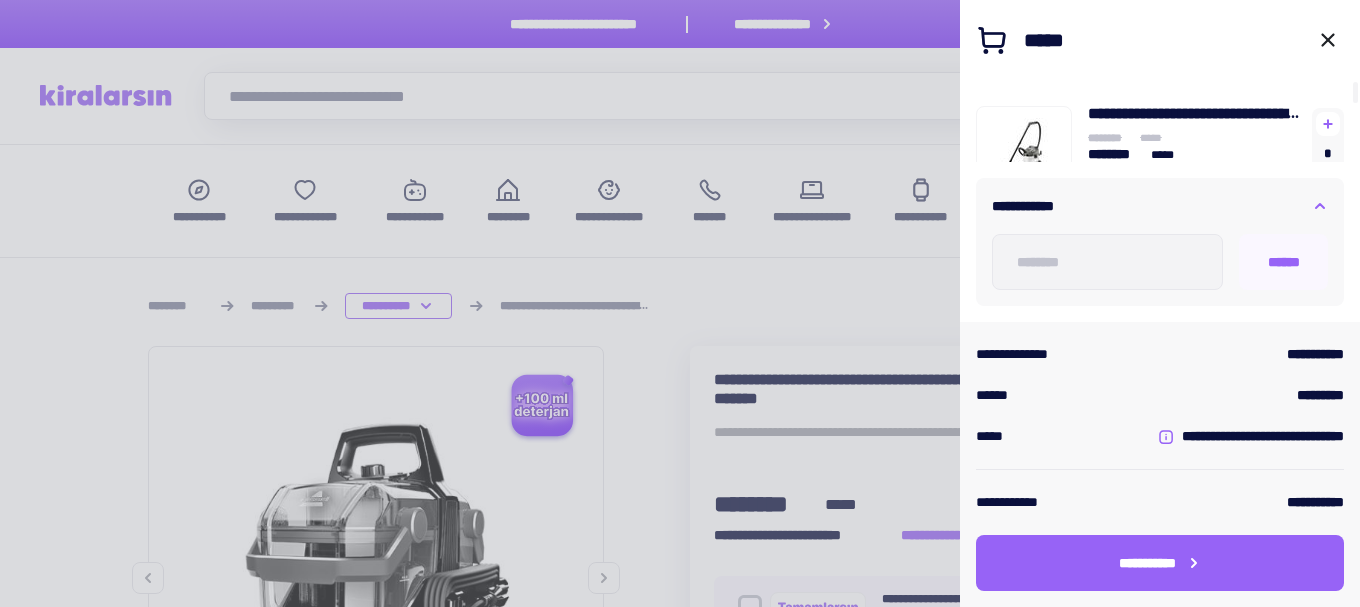 click on "*****" at bounding box center [1044, 40] 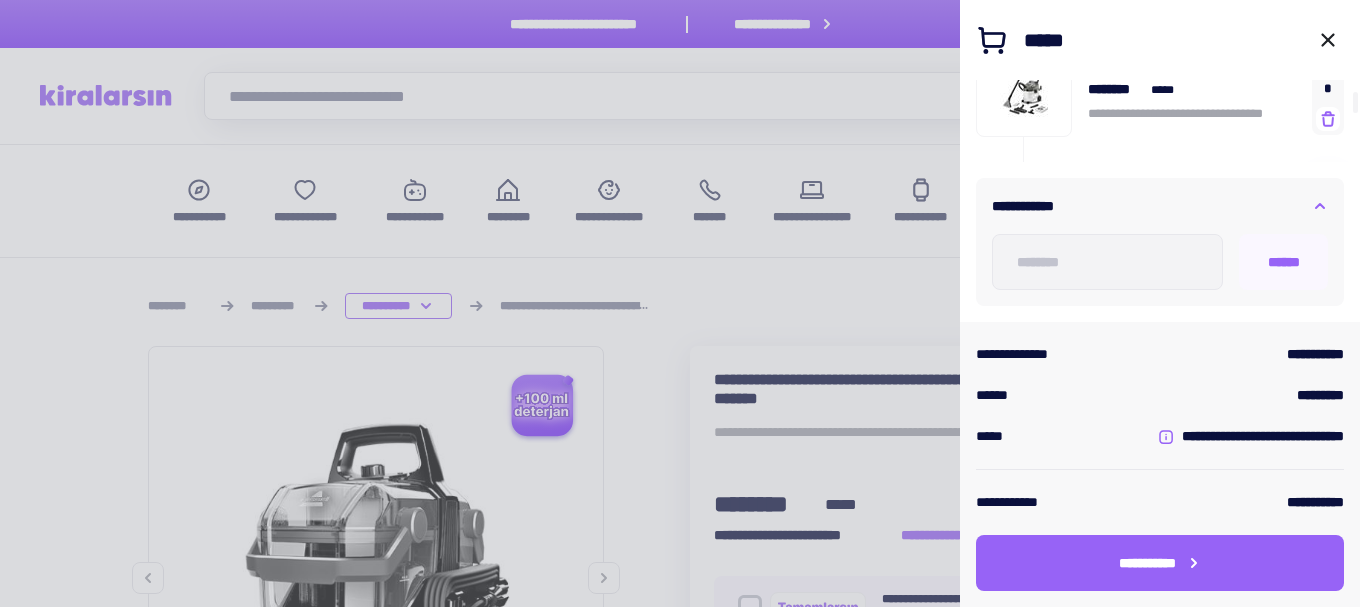 scroll, scrollTop: 100, scrollLeft: 0, axis: vertical 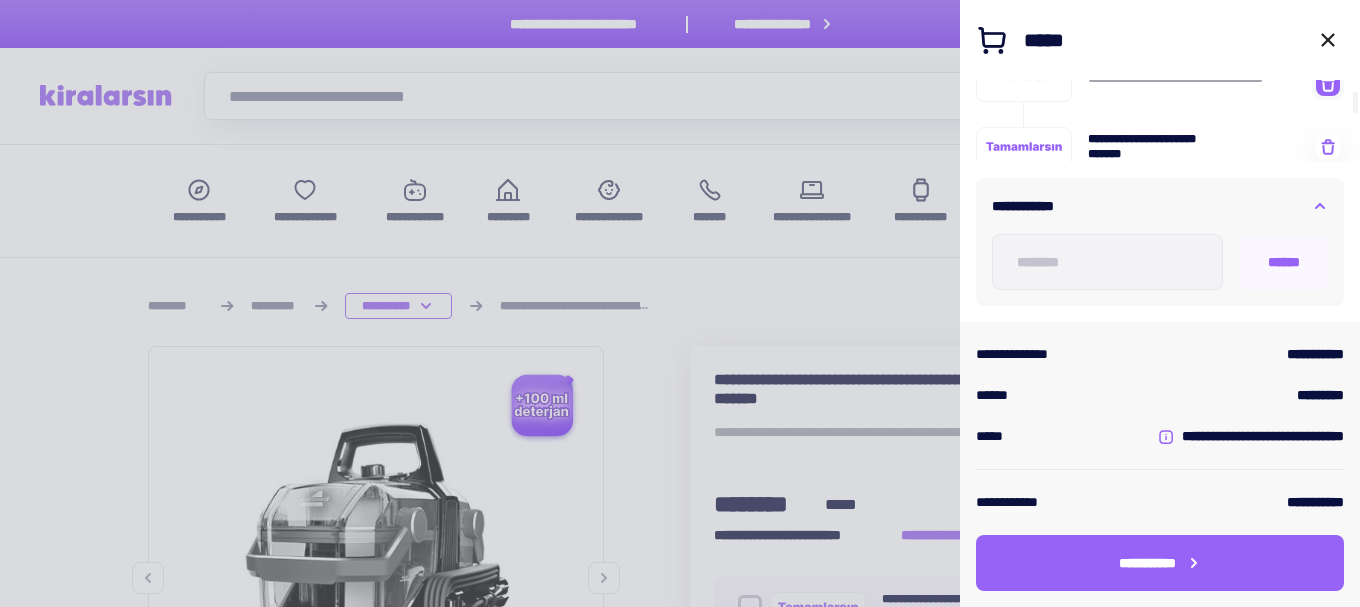 click 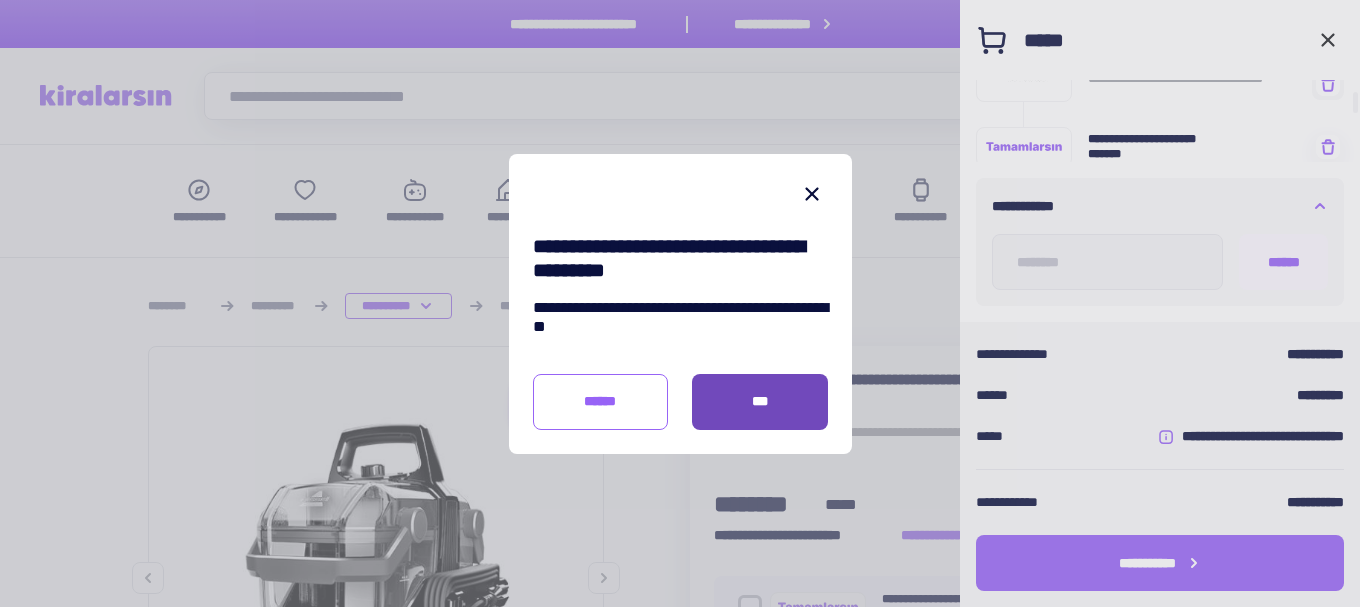 click on "***" at bounding box center (760, 402) 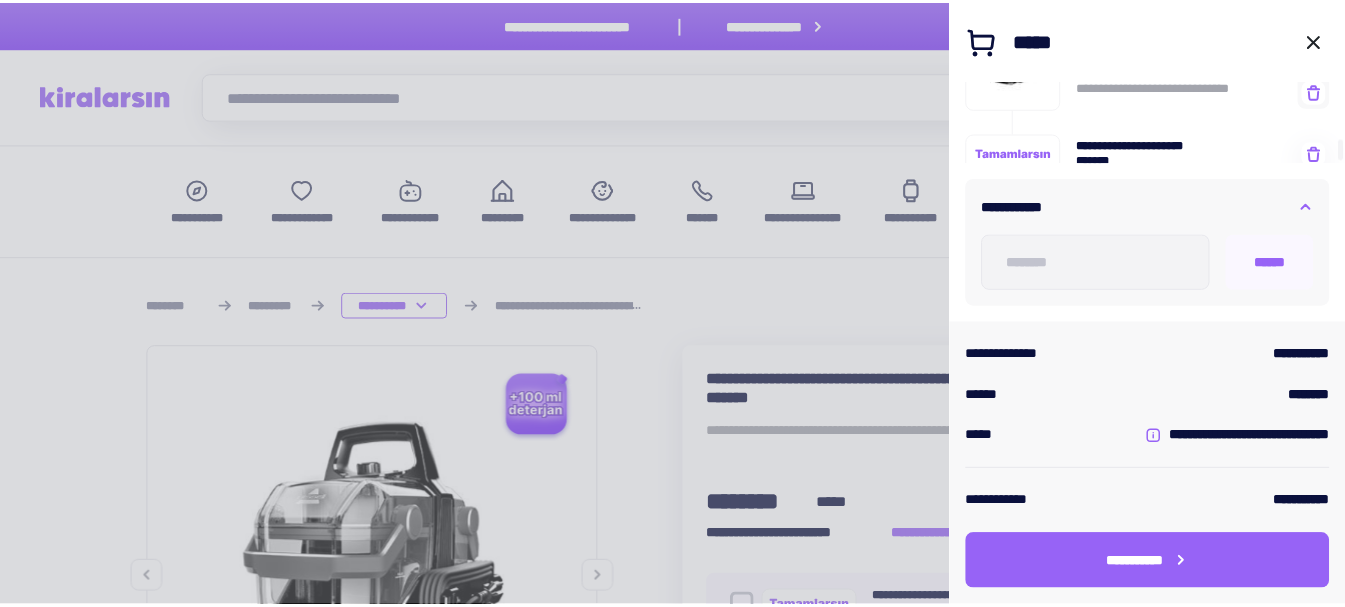scroll, scrollTop: 311, scrollLeft: 0, axis: vertical 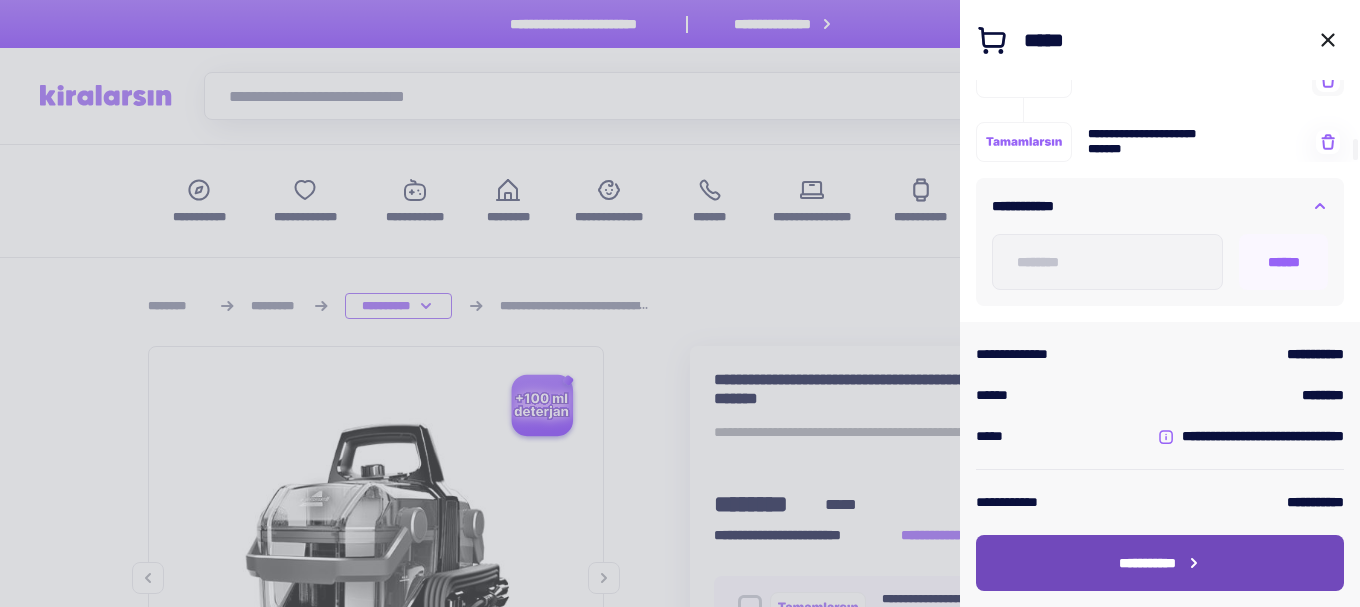 click on "**********" at bounding box center [1160, 563] 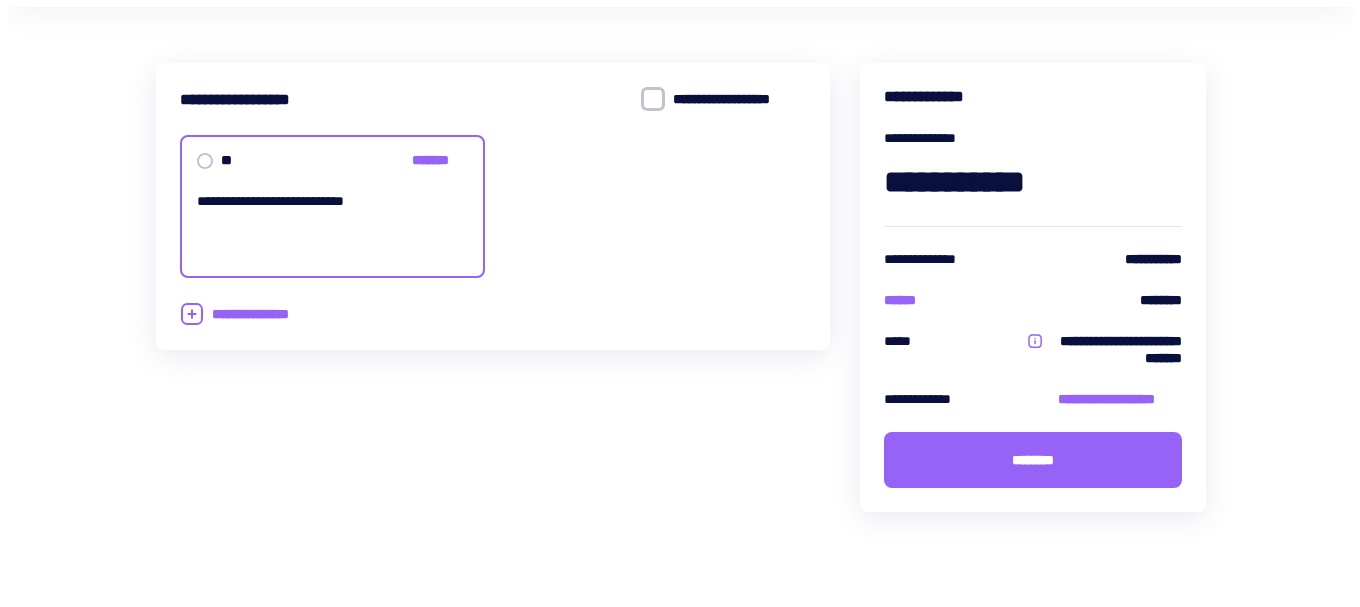 scroll, scrollTop: 140, scrollLeft: 0, axis: vertical 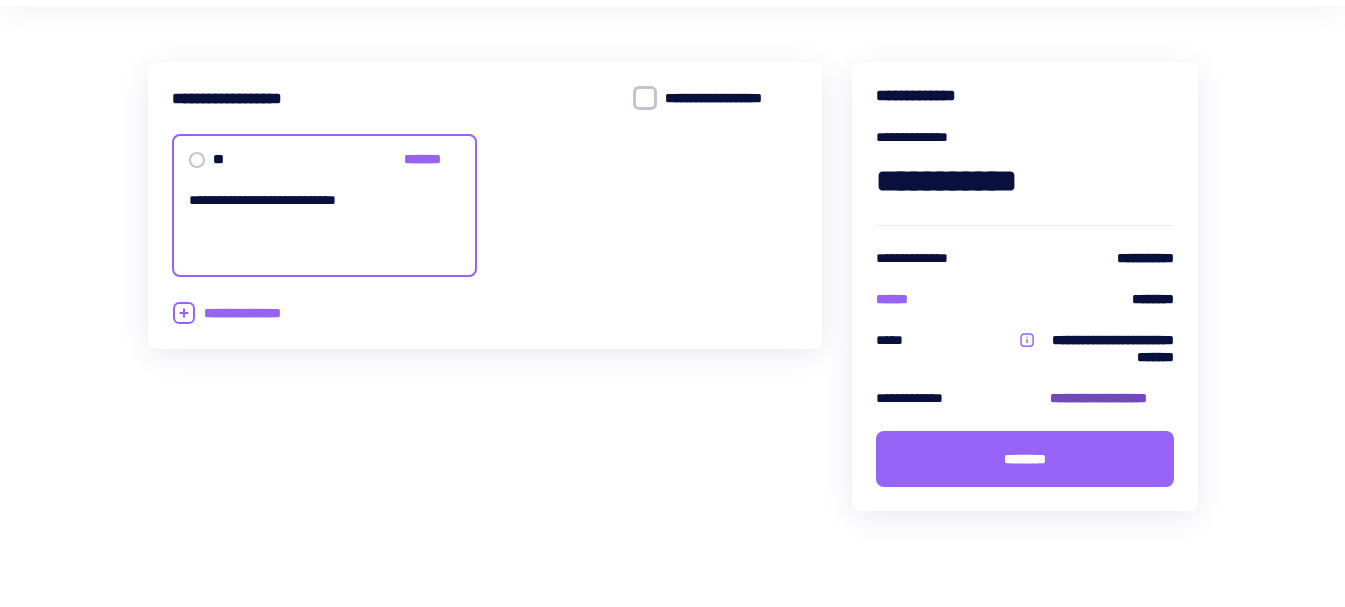 click on "**********" at bounding box center [1112, 398] 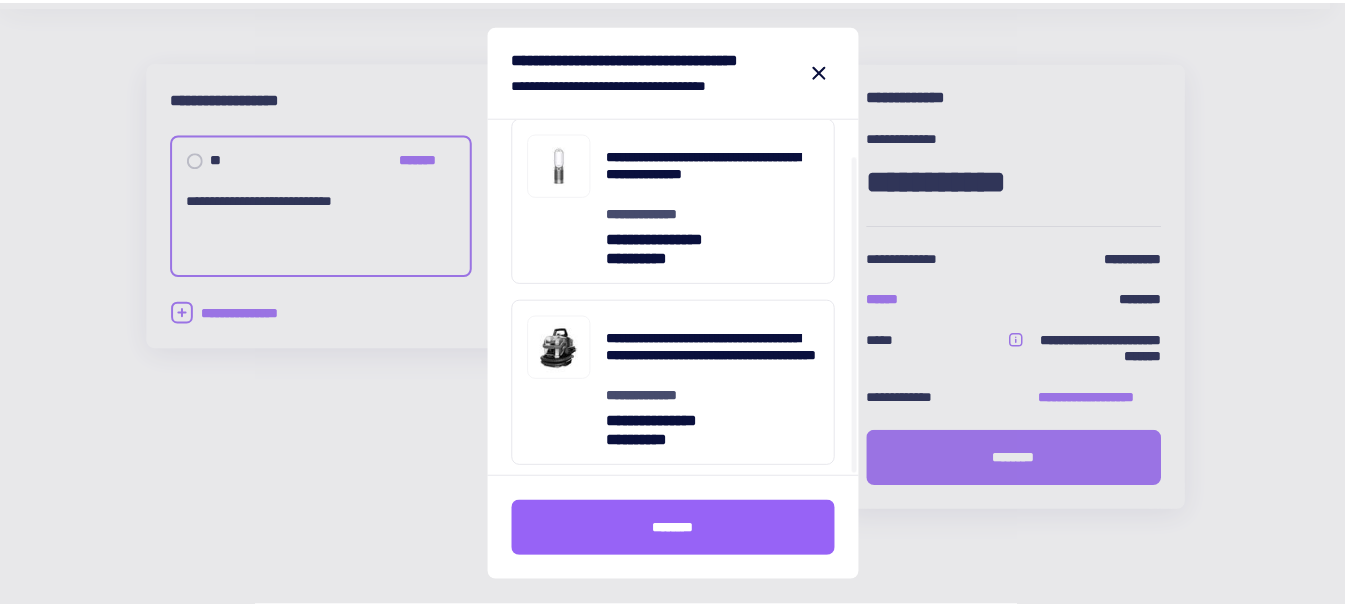 scroll, scrollTop: 39, scrollLeft: 0, axis: vertical 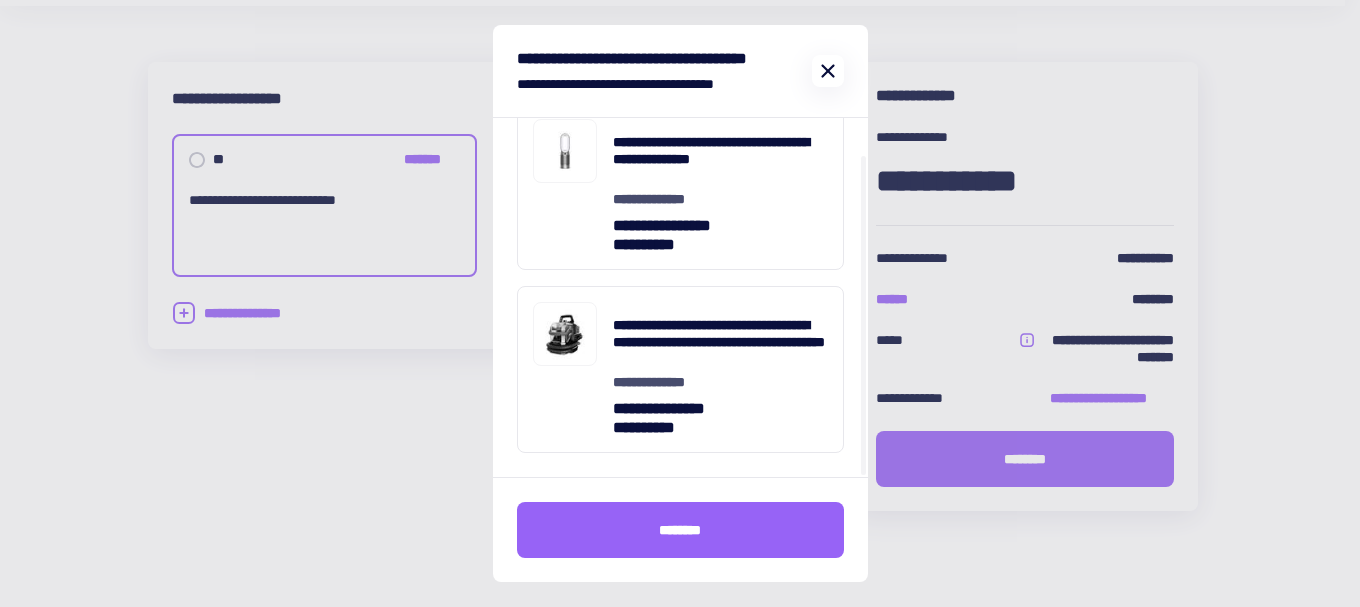 click 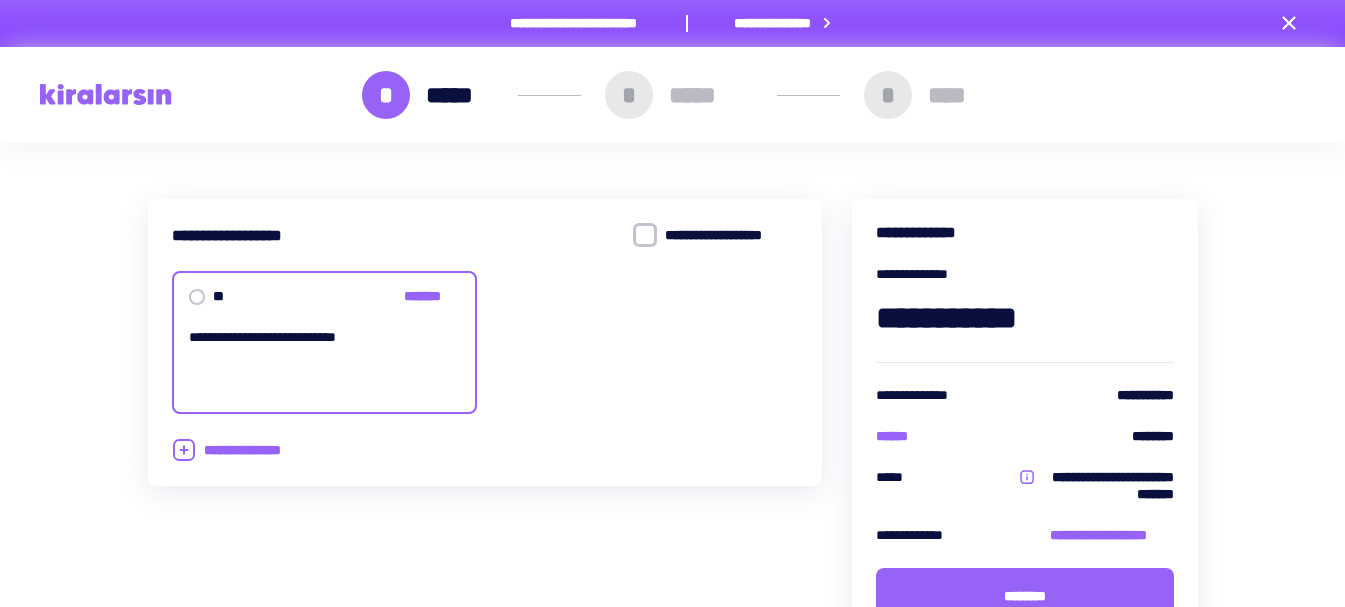 scroll, scrollTop: 0, scrollLeft: 0, axis: both 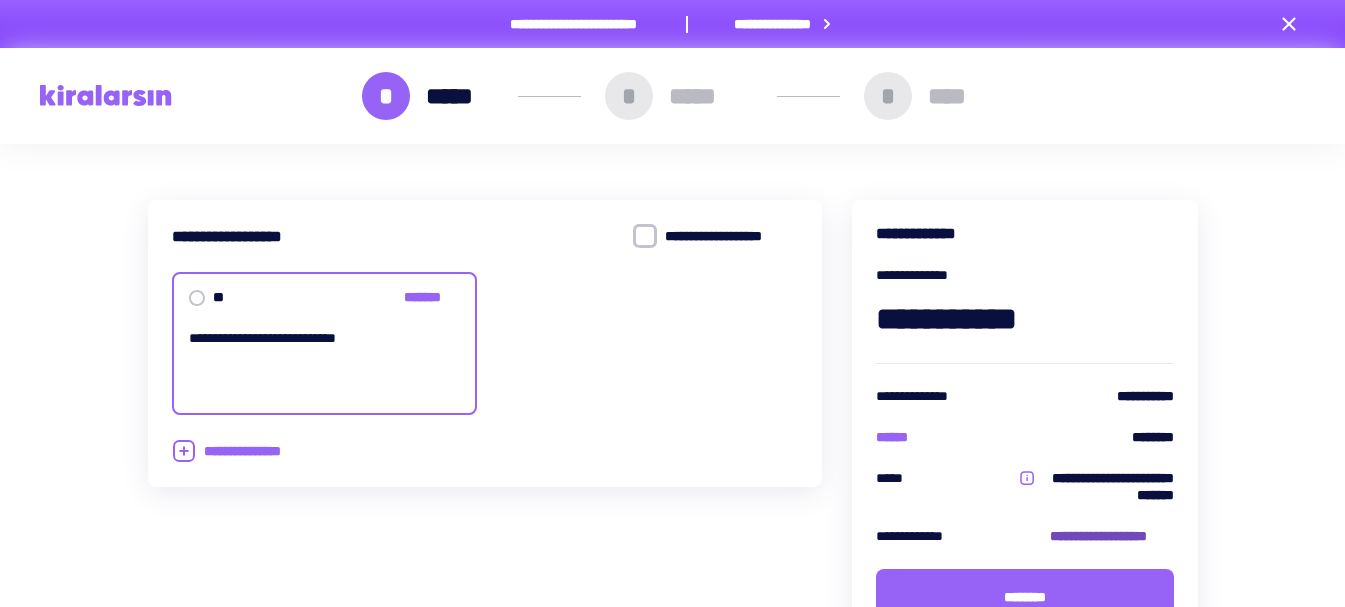 click on "**********" at bounding box center [1112, 536] 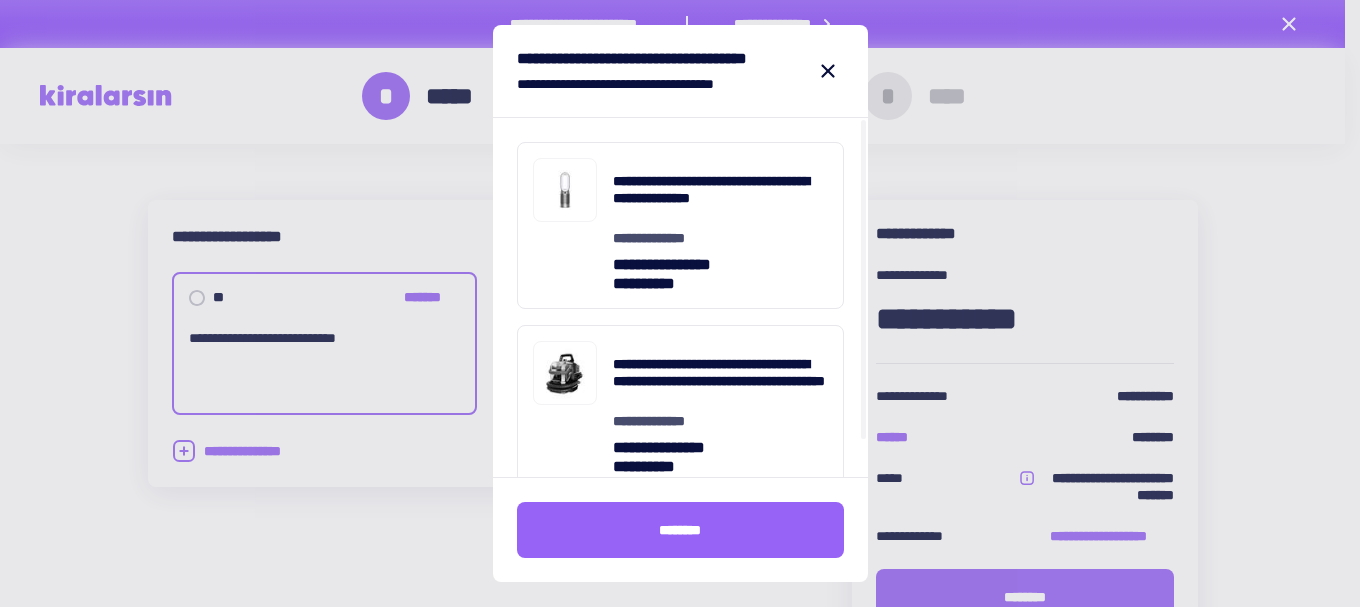click on "**********" at bounding box center (680, 190) 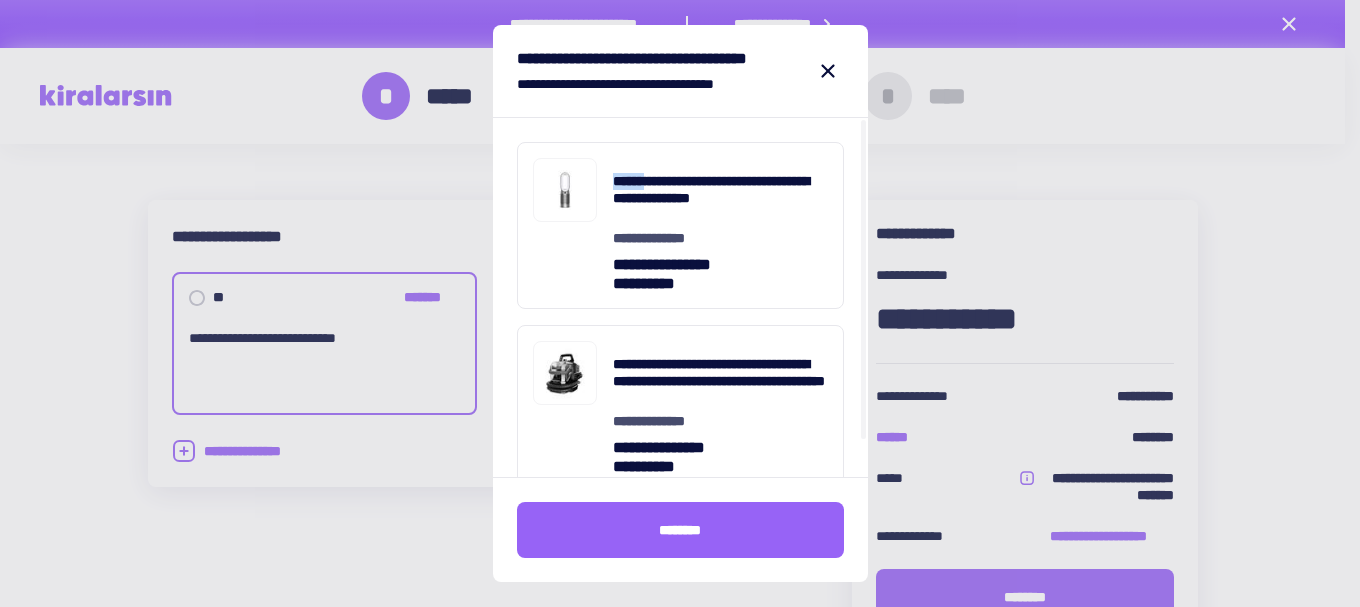 click on "**********" at bounding box center [720, 190] 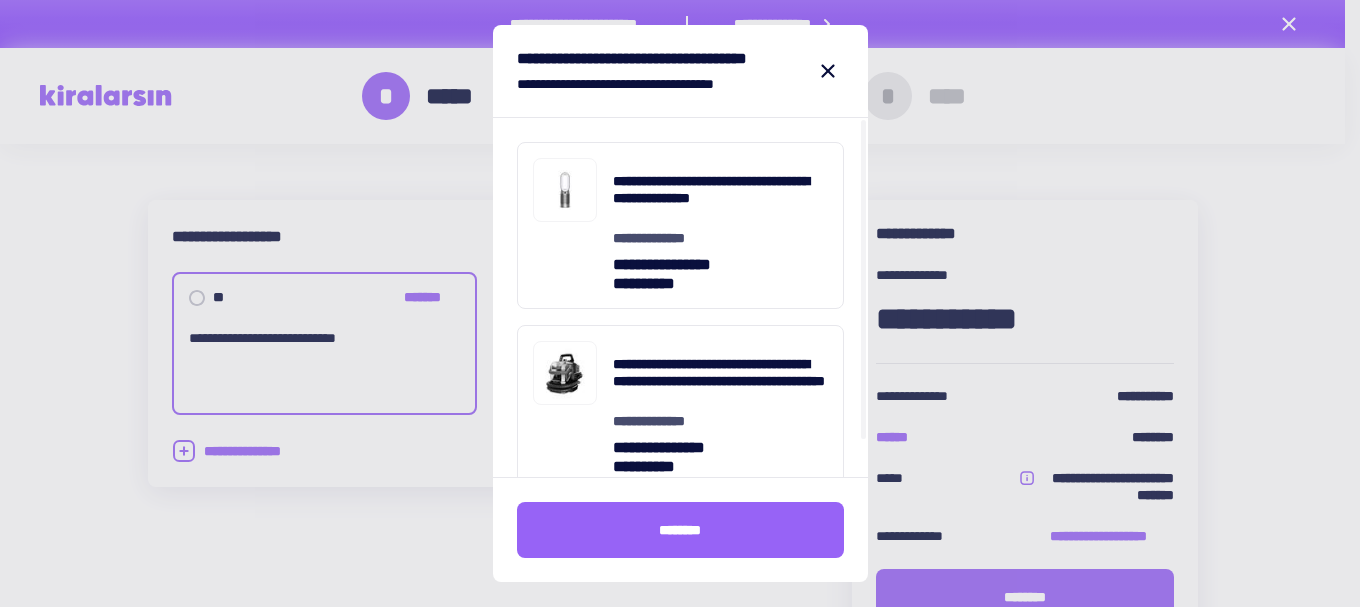 drag, startPoint x: 1311, startPoint y: 172, endPoint x: 1005, endPoint y: 65, distance: 324.16815 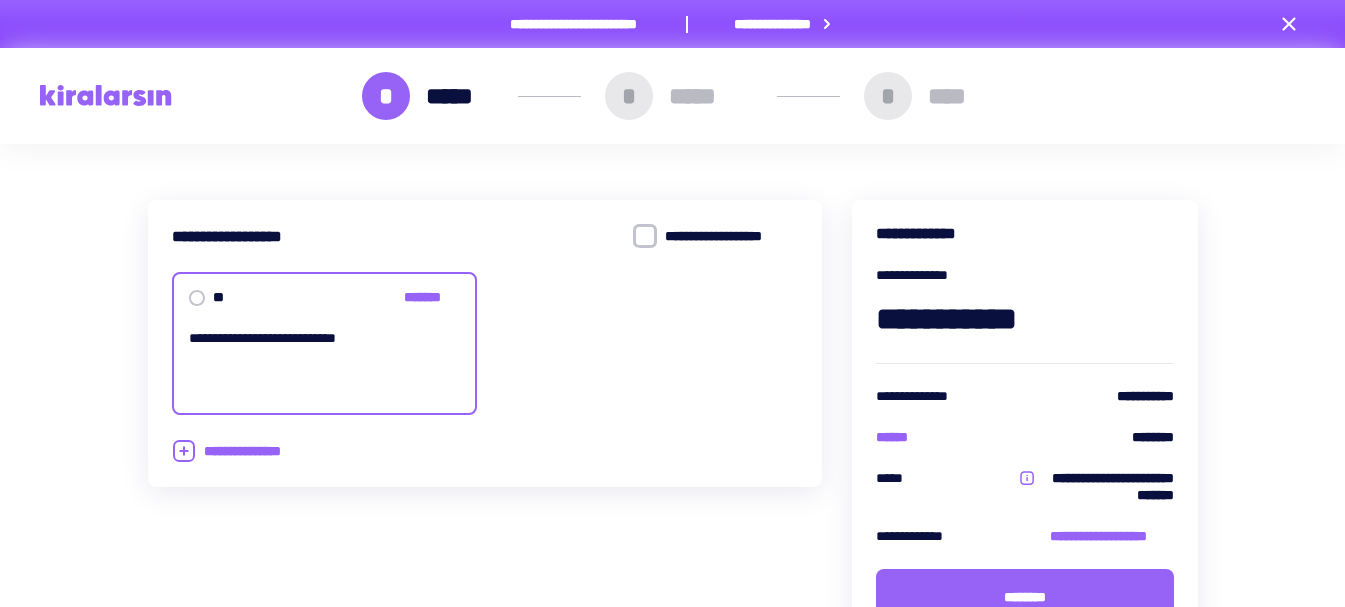click on "**********" at bounding box center (774, 24) 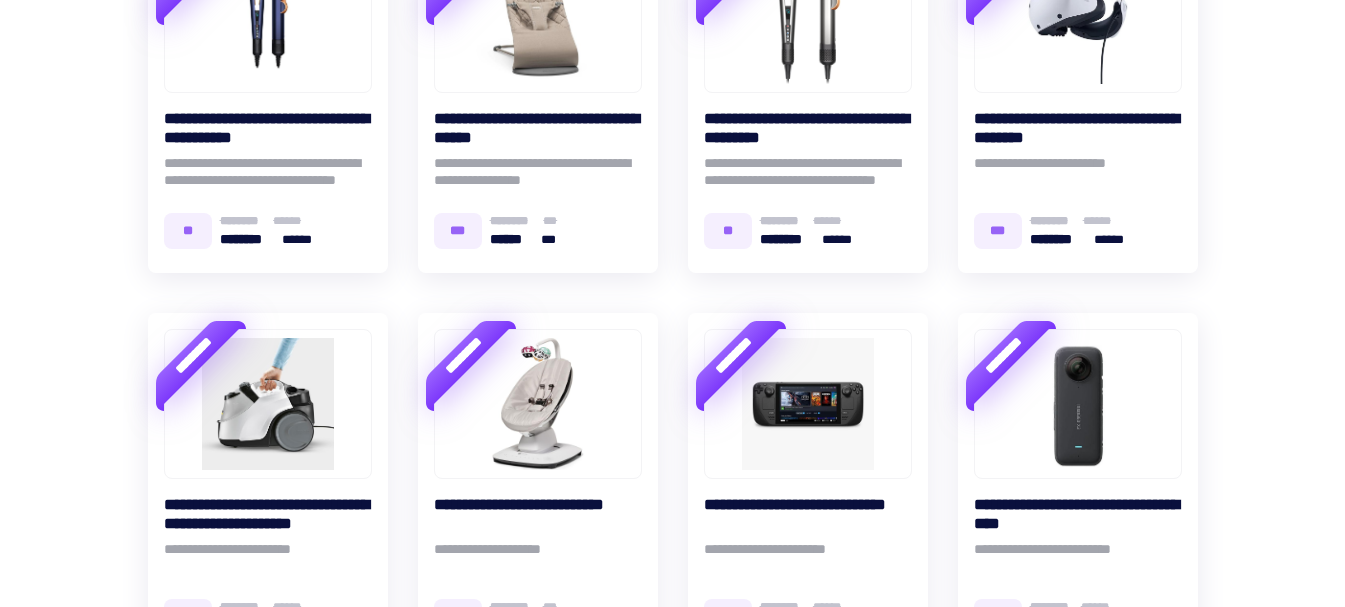 scroll, scrollTop: 0, scrollLeft: 0, axis: both 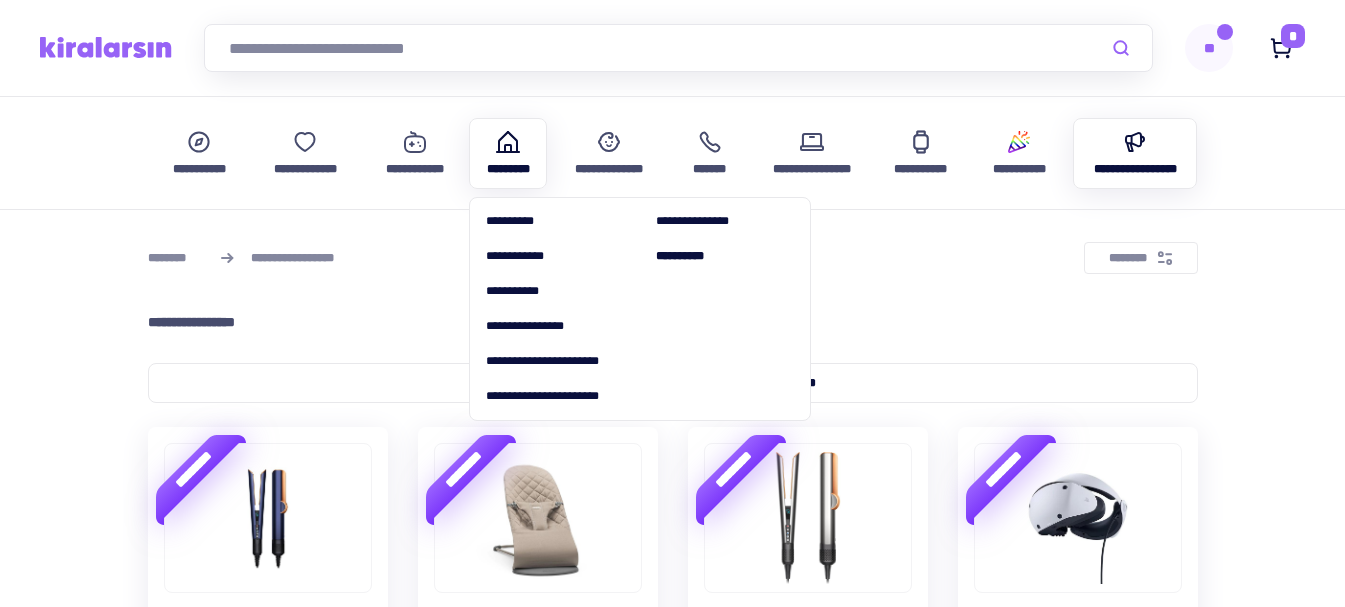 click on "*********" at bounding box center [507, 153] 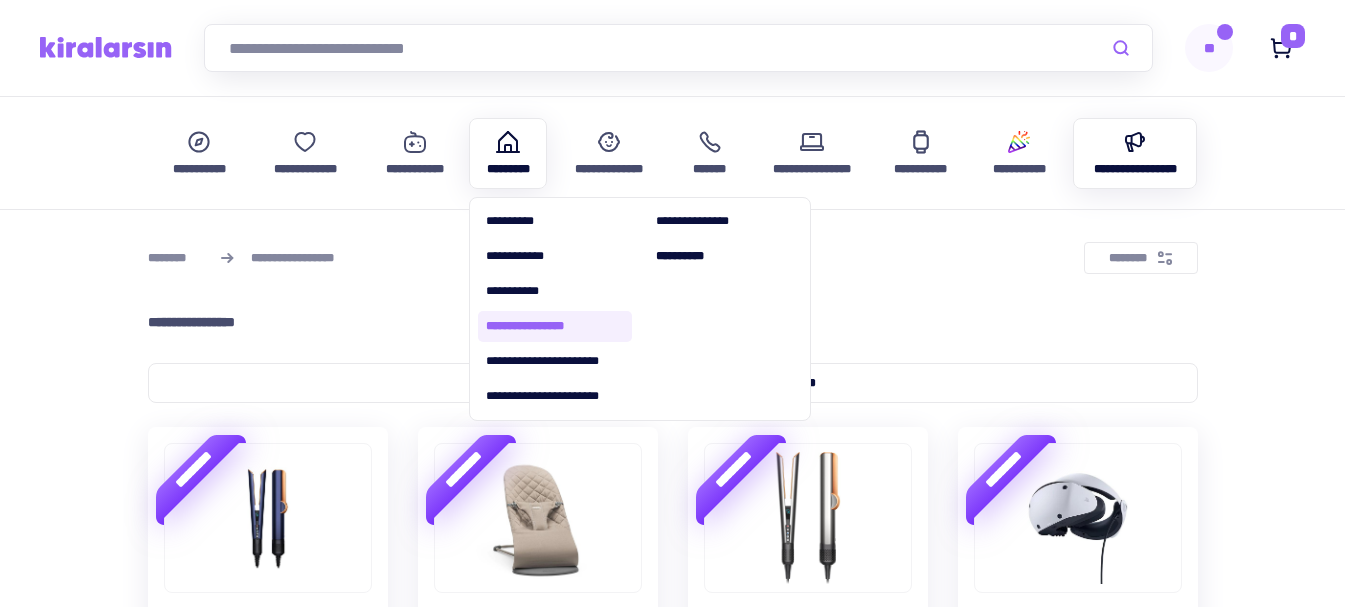 click on "**********" at bounding box center [555, 326] 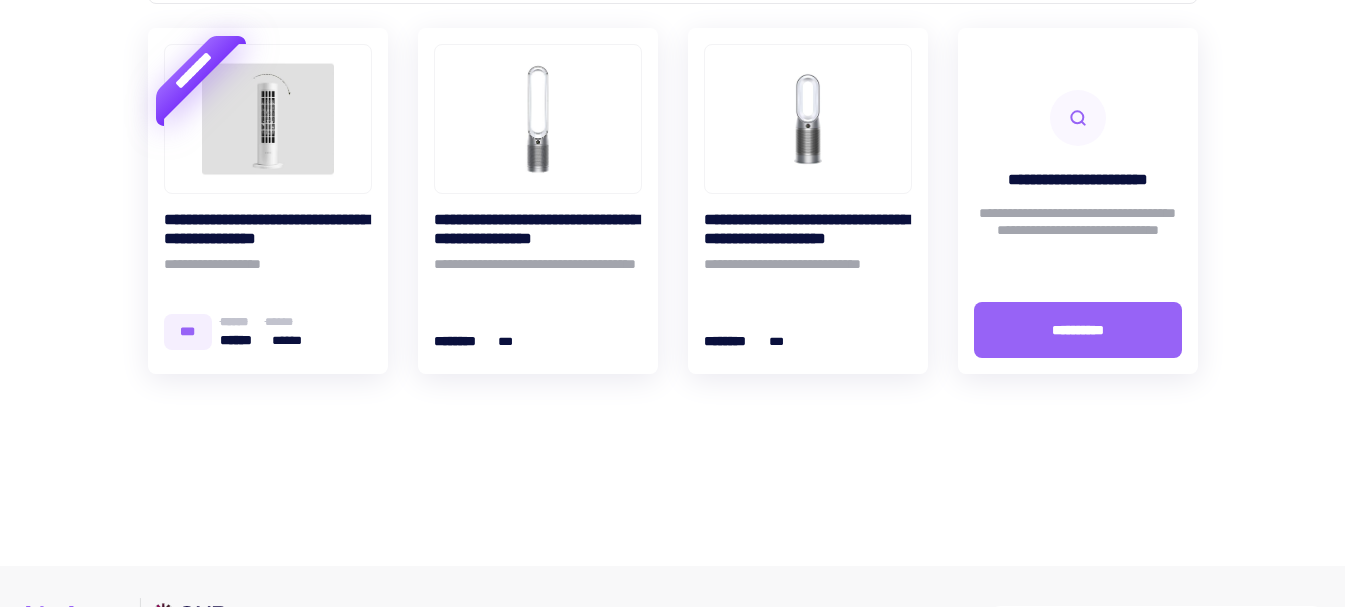 scroll, scrollTop: 400, scrollLeft: 0, axis: vertical 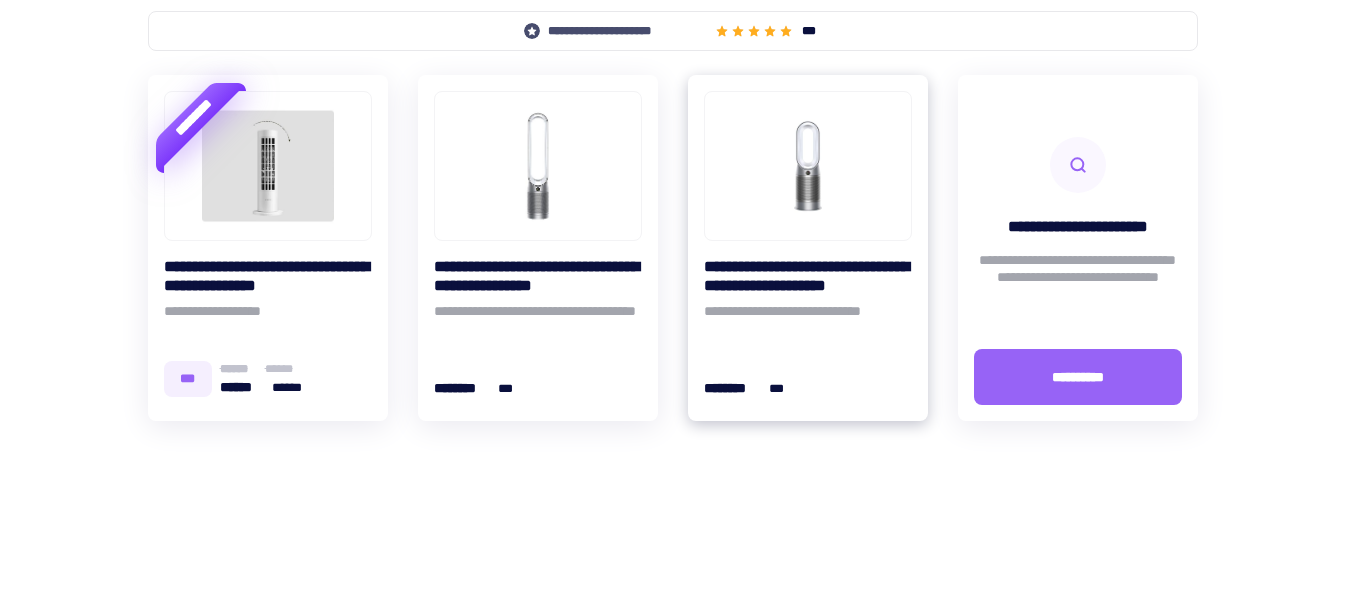 click at bounding box center (808, 166) 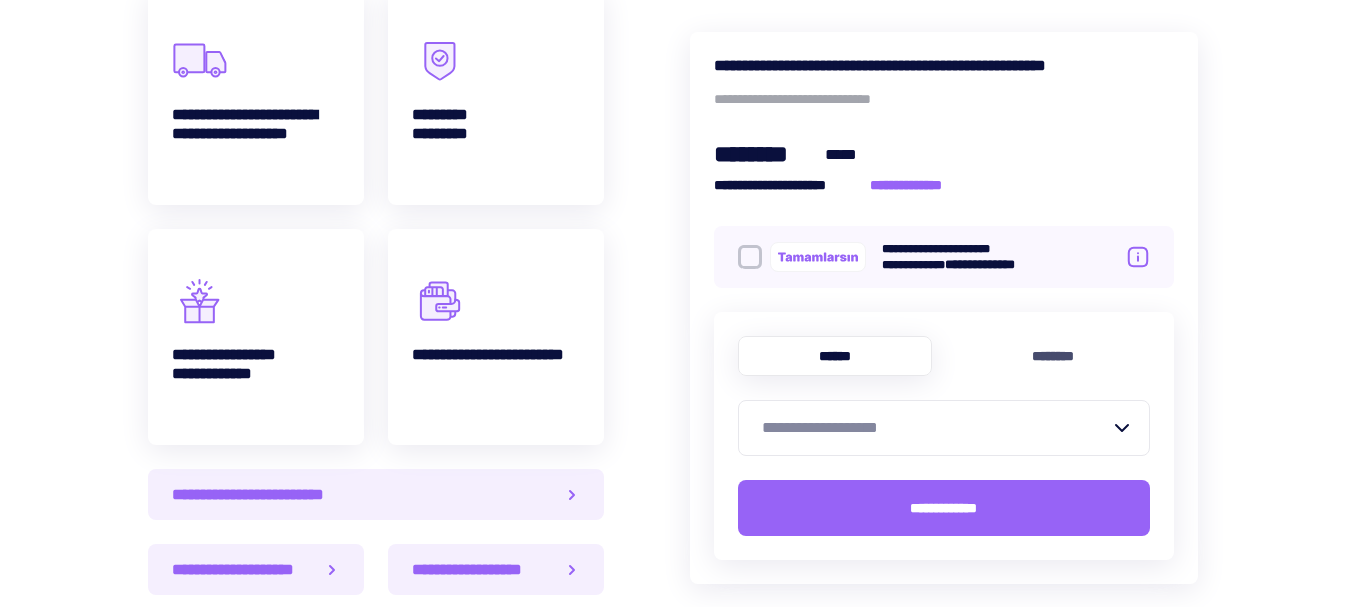 scroll, scrollTop: 1300, scrollLeft: 0, axis: vertical 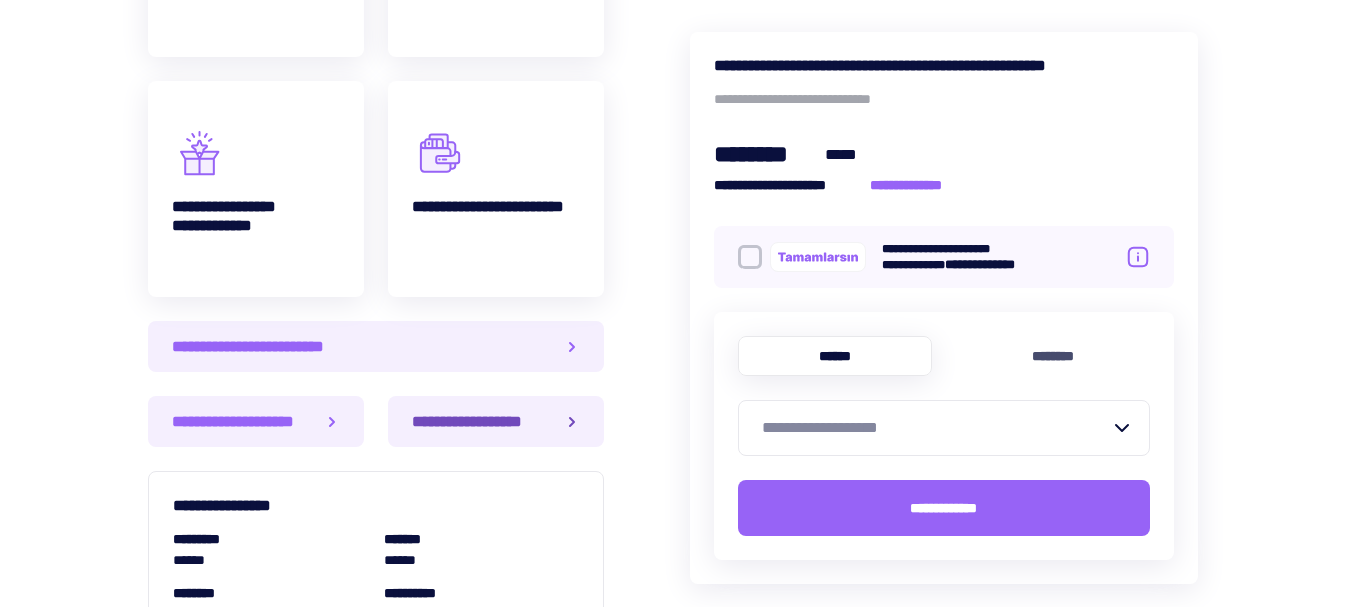 click on "**********" at bounding box center [475, 421] 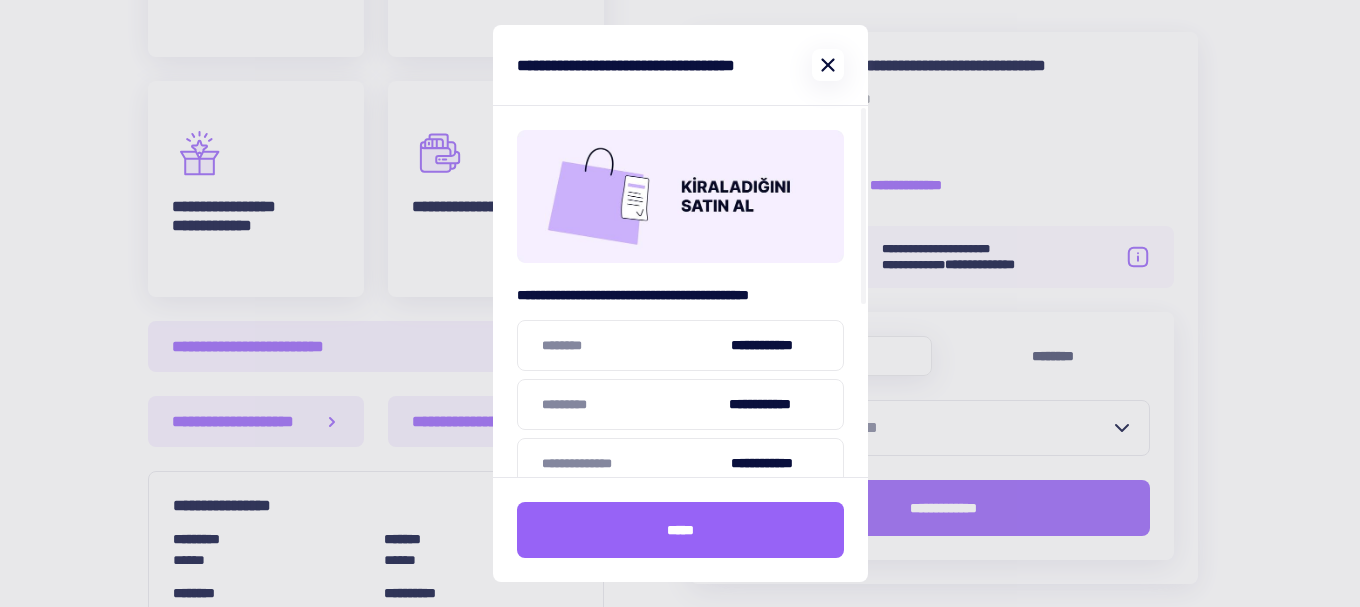 click 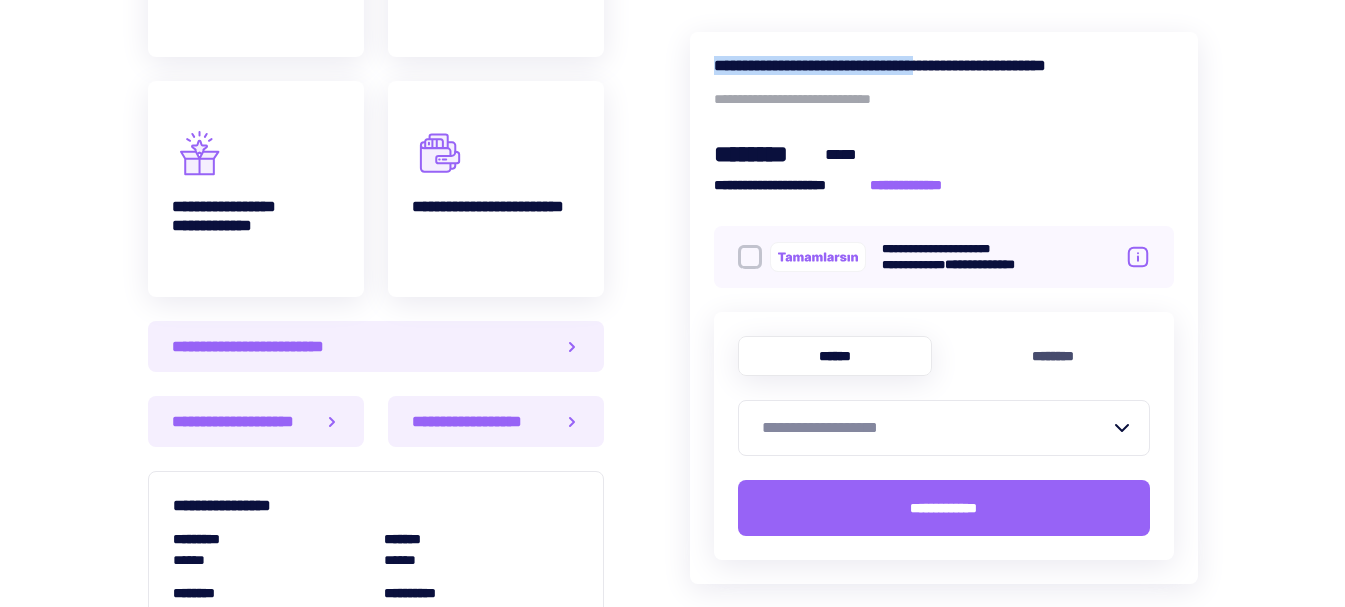 drag, startPoint x: 715, startPoint y: 62, endPoint x: 983, endPoint y: 65, distance: 268.01678 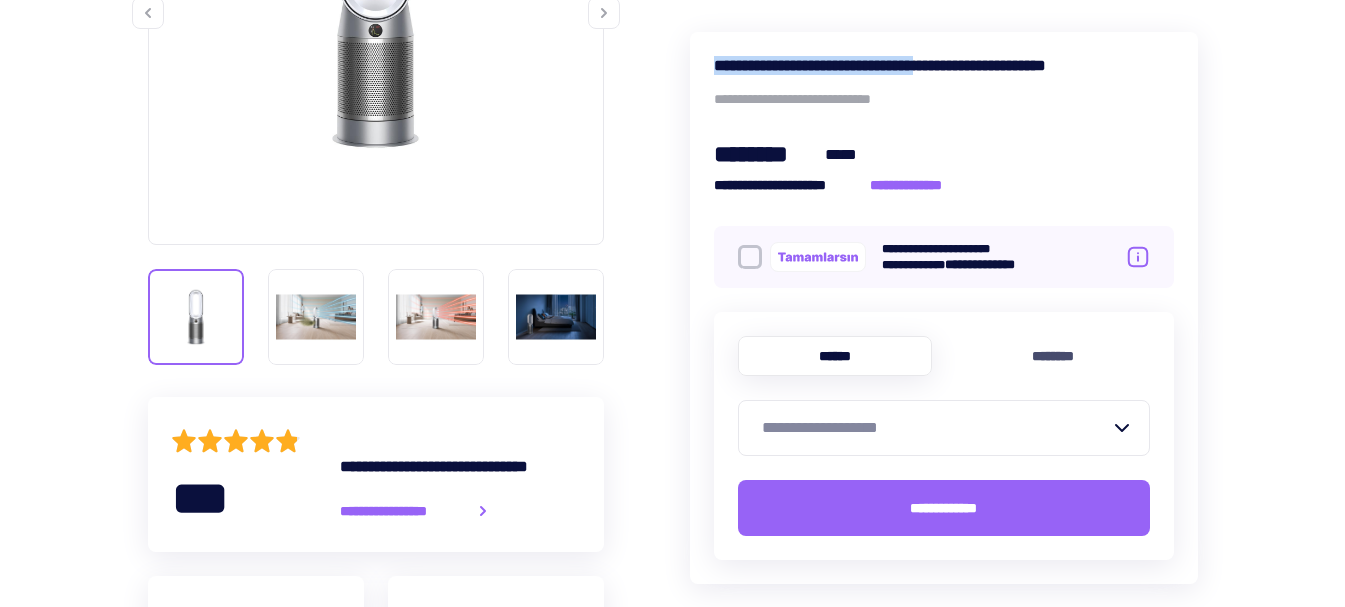 scroll, scrollTop: 600, scrollLeft: 0, axis: vertical 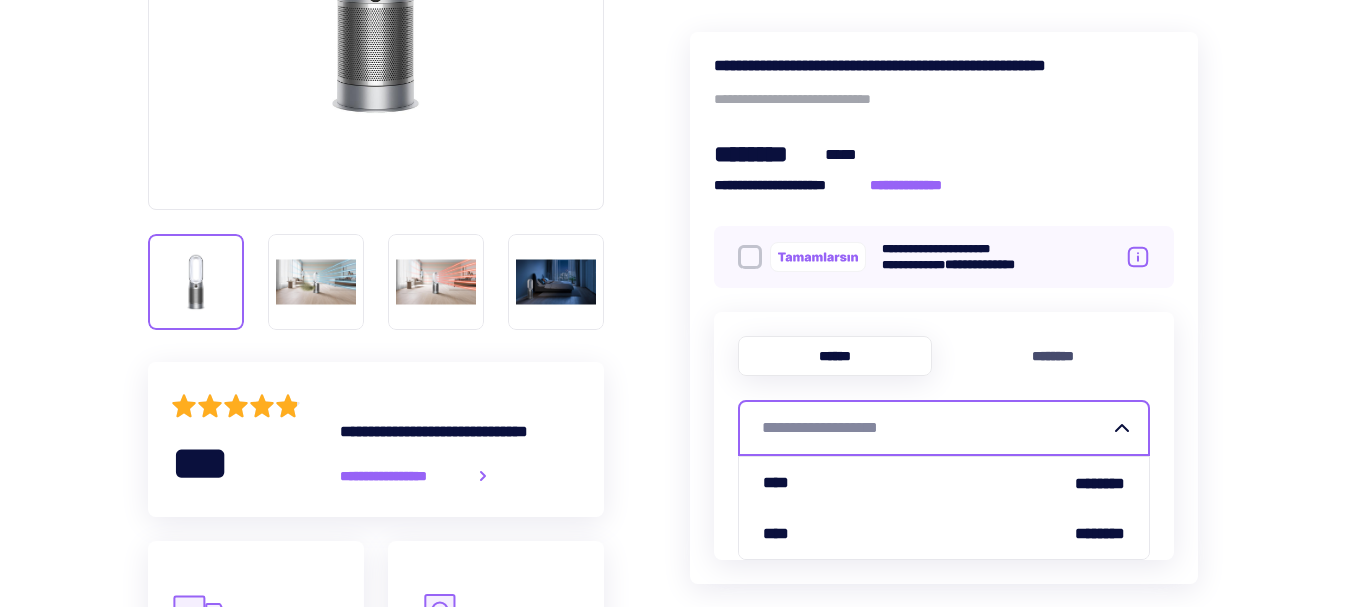 click on "**********" at bounding box center [936, 428] 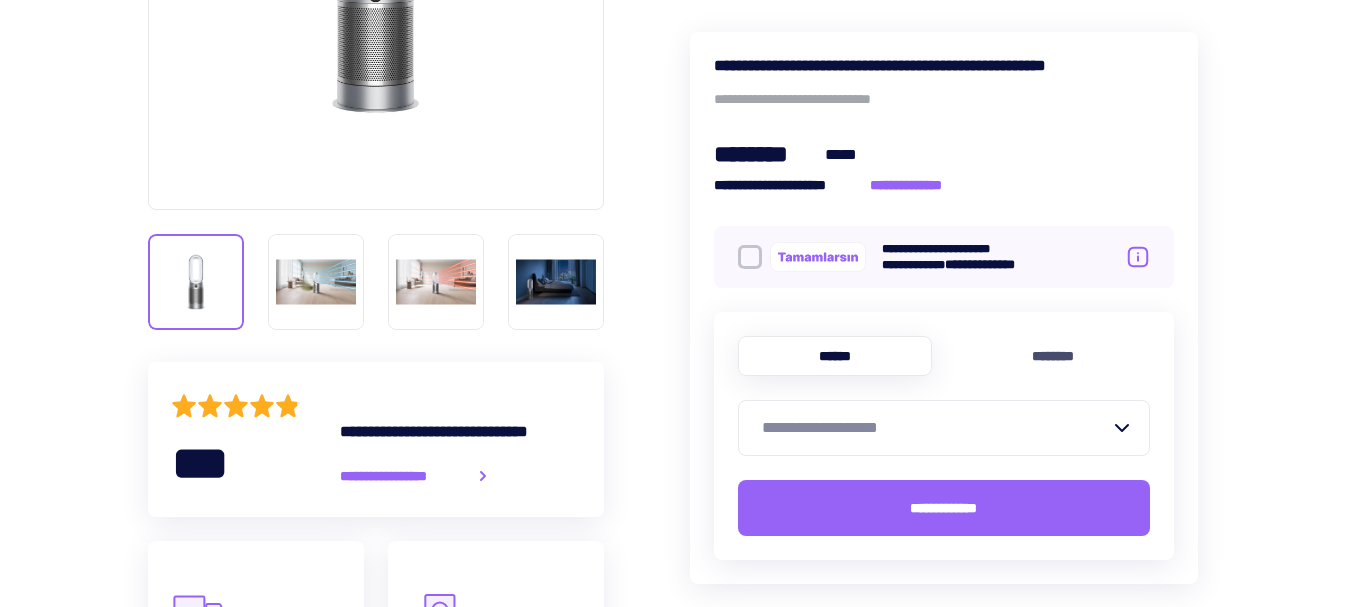 click on "**********" at bounding box center (672, 1008) 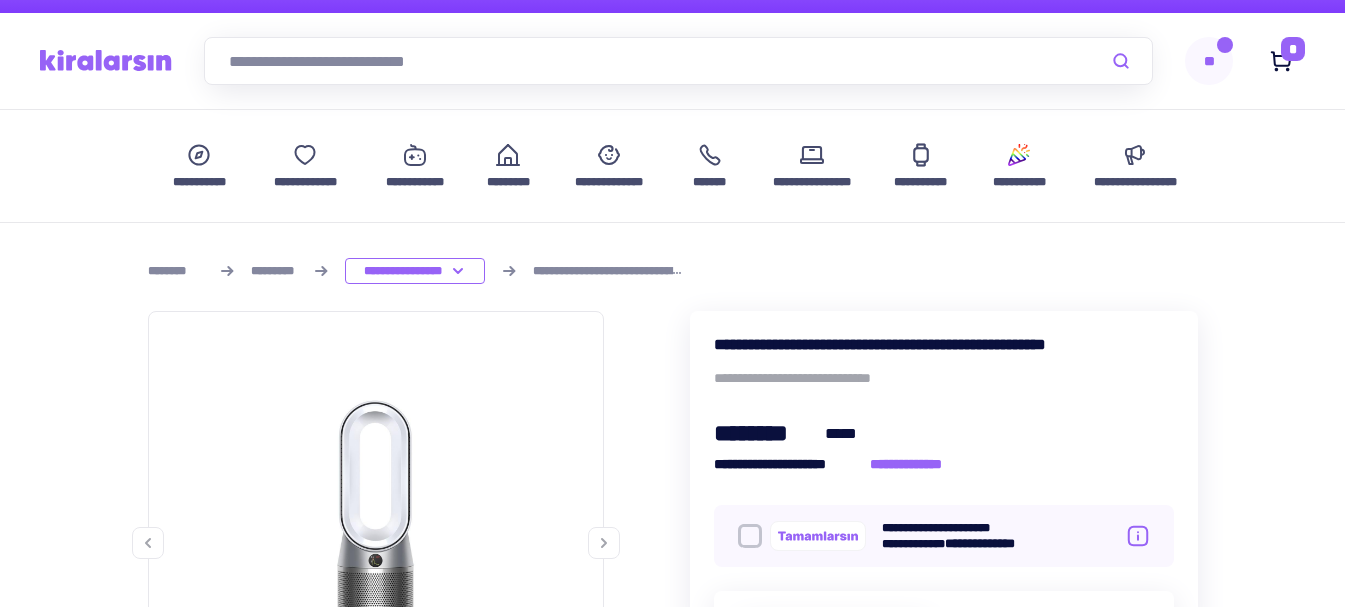 scroll, scrollTop: 0, scrollLeft: 0, axis: both 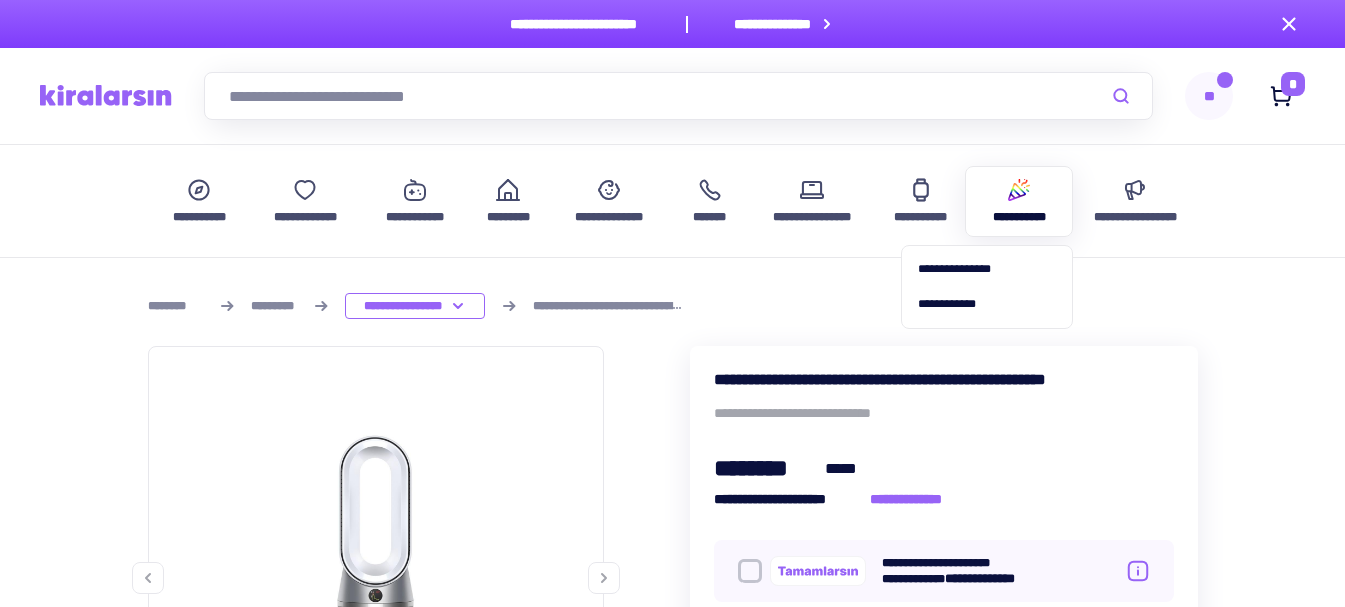 click 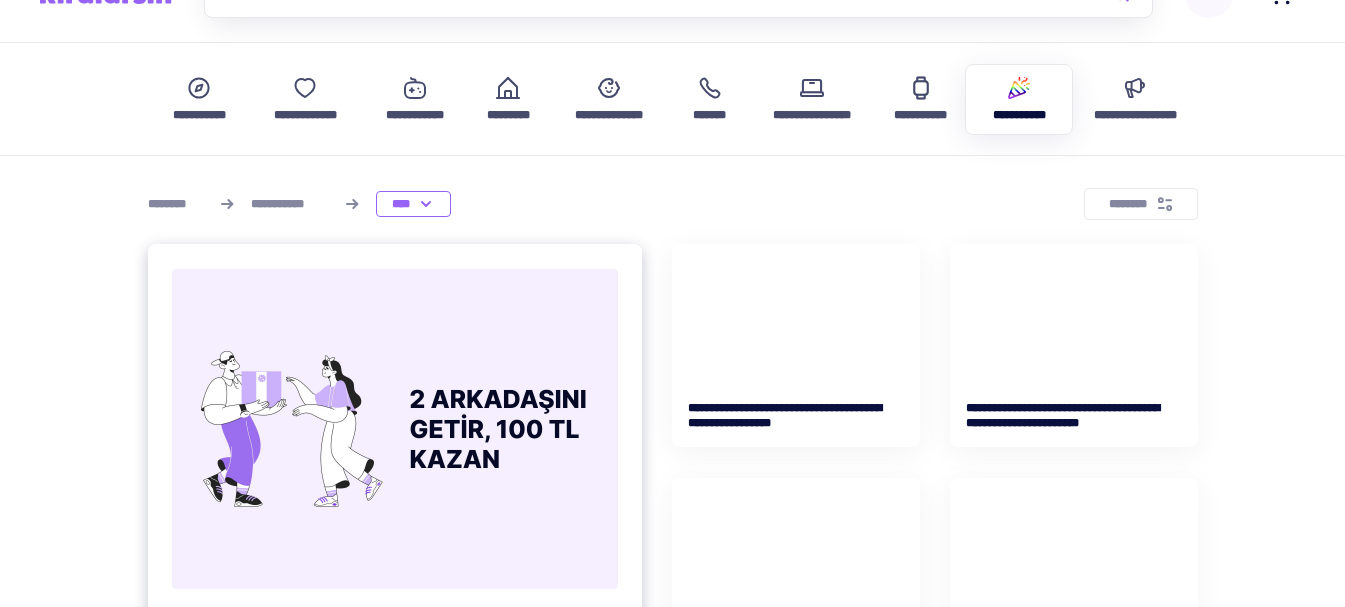 scroll, scrollTop: 0, scrollLeft: 0, axis: both 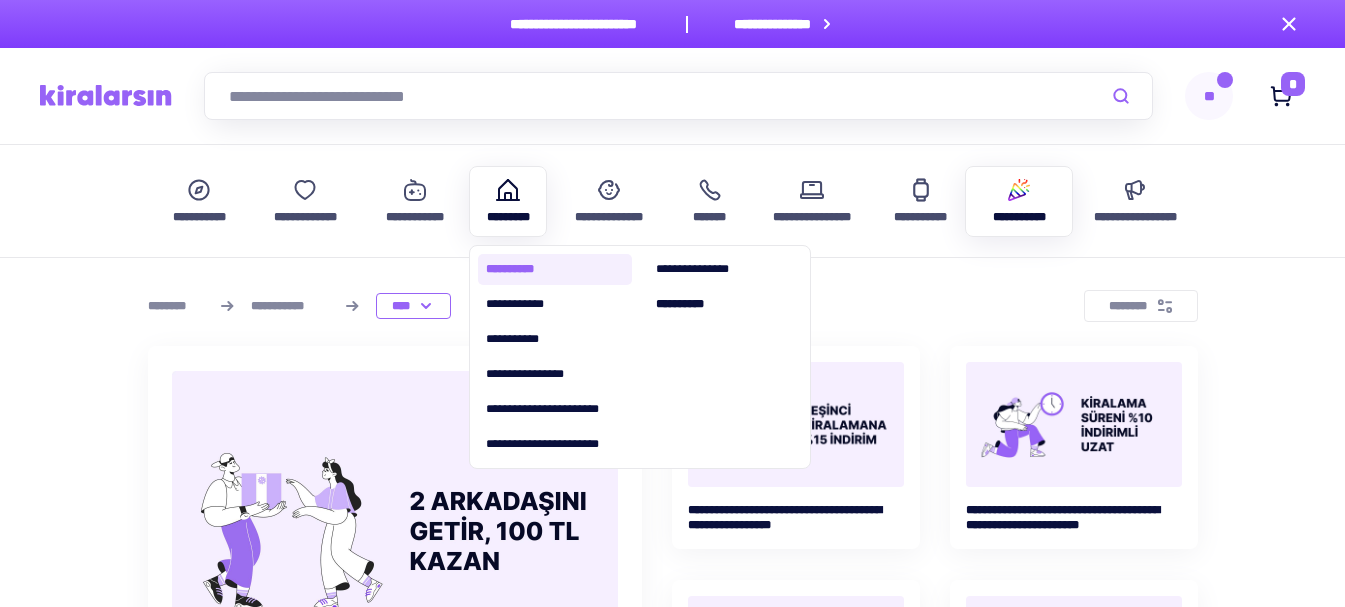 click on "**********" at bounding box center [555, 269] 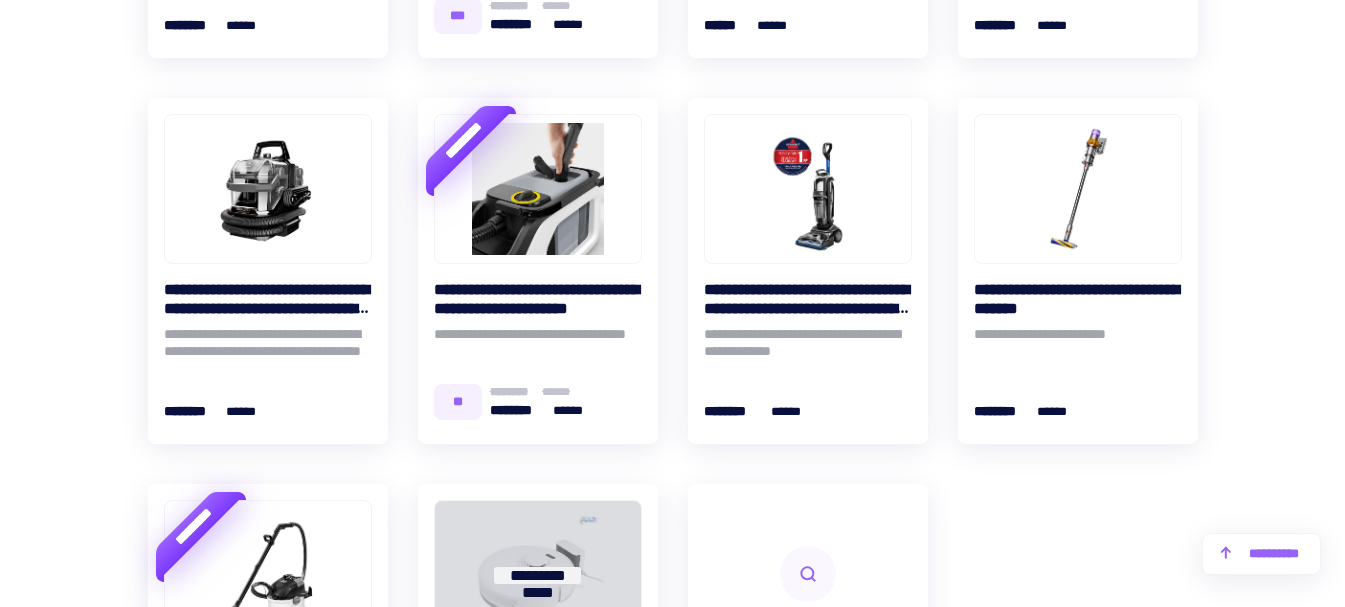 scroll, scrollTop: 1500, scrollLeft: 0, axis: vertical 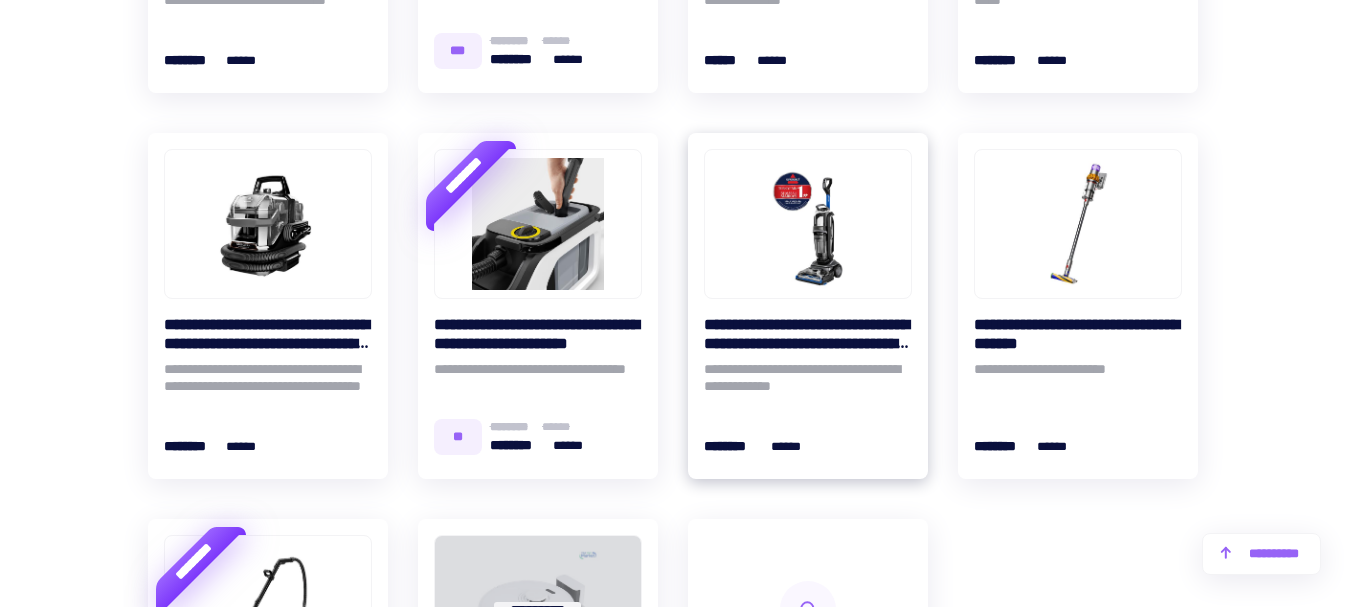 click at bounding box center (808, 224) 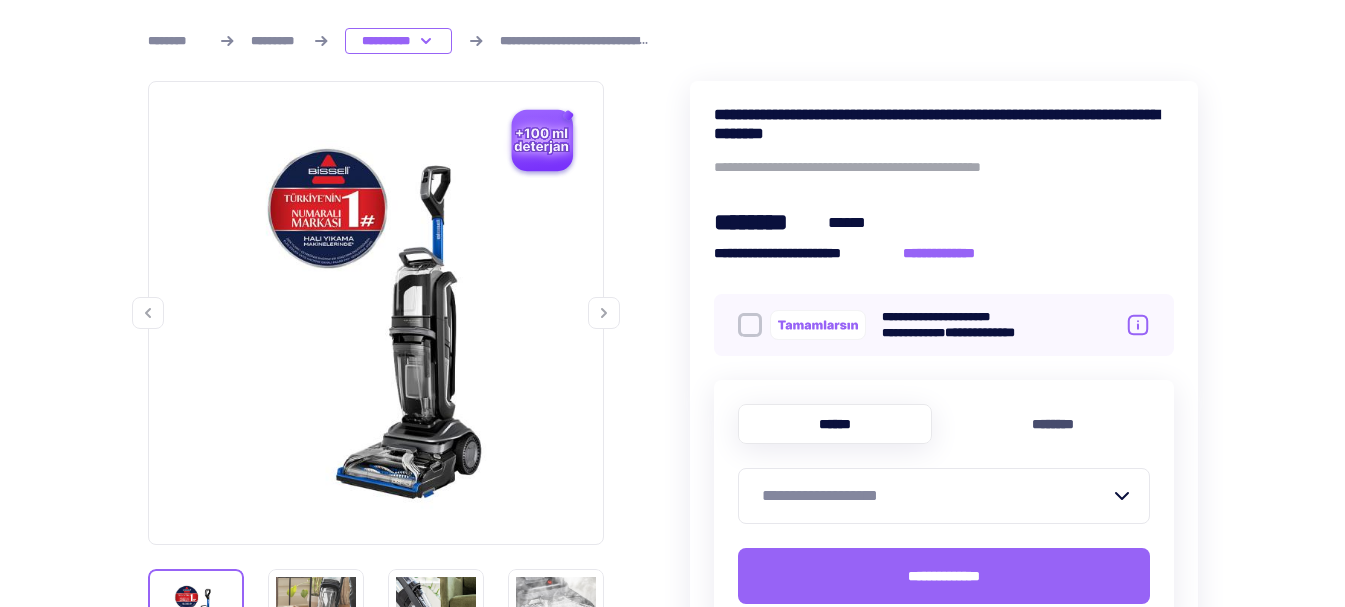 scroll, scrollTop: 300, scrollLeft: 0, axis: vertical 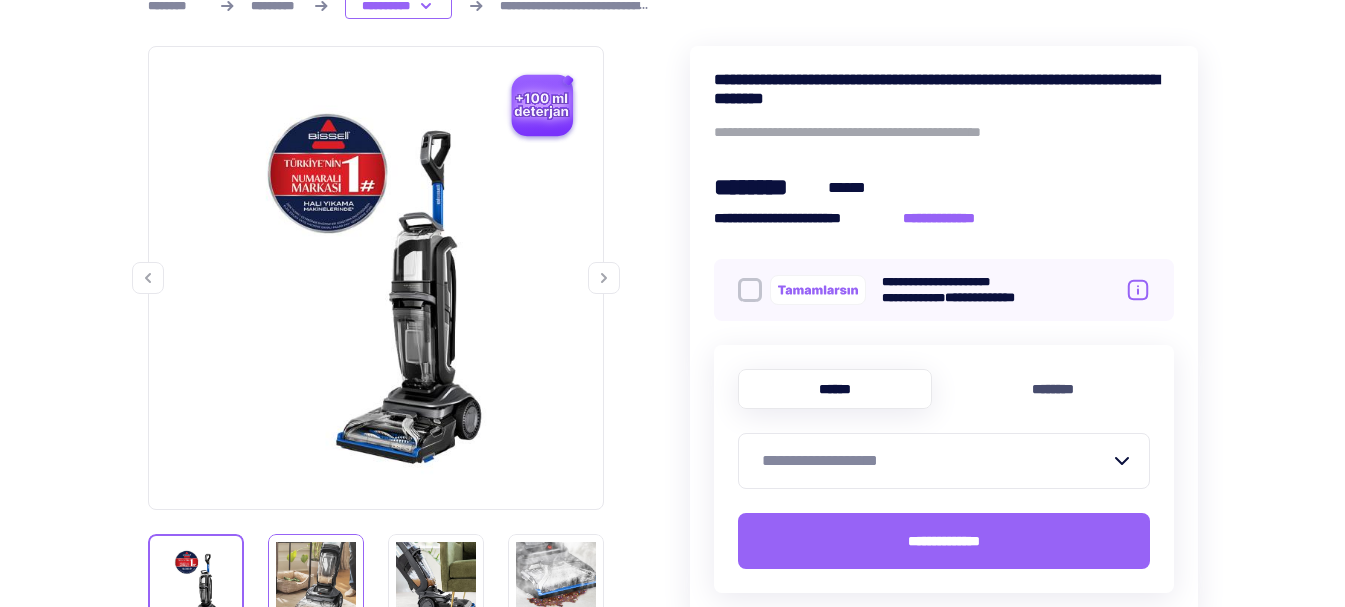 click at bounding box center [316, 582] 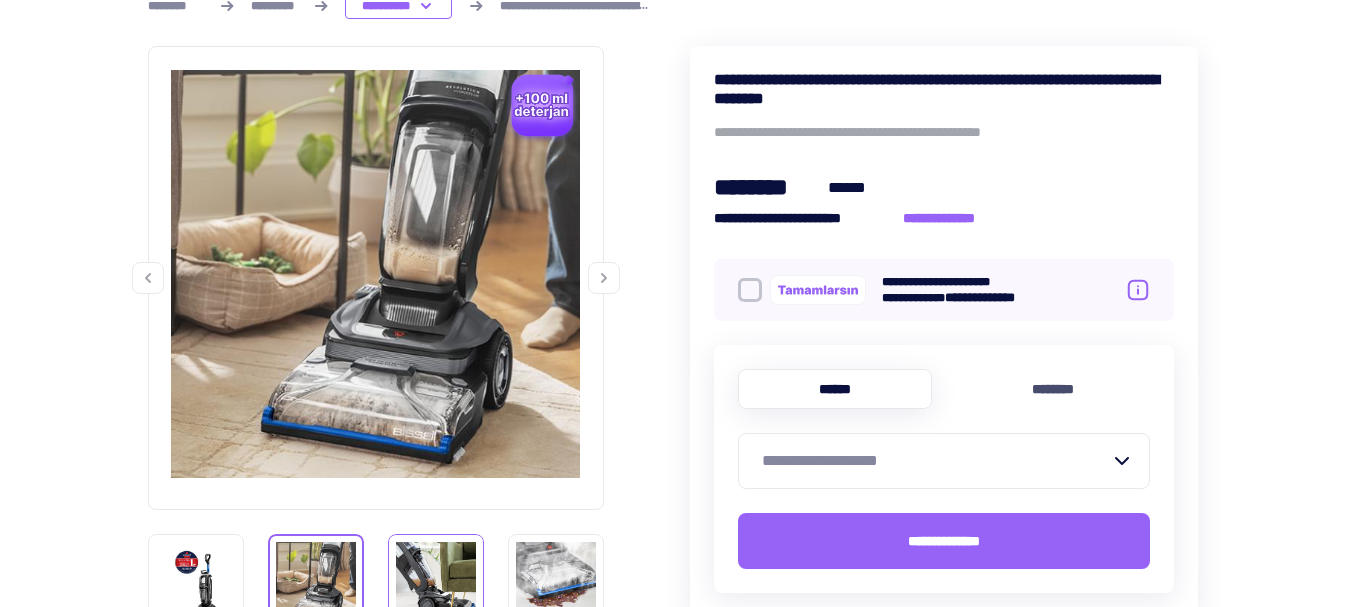 click at bounding box center (436, 582) 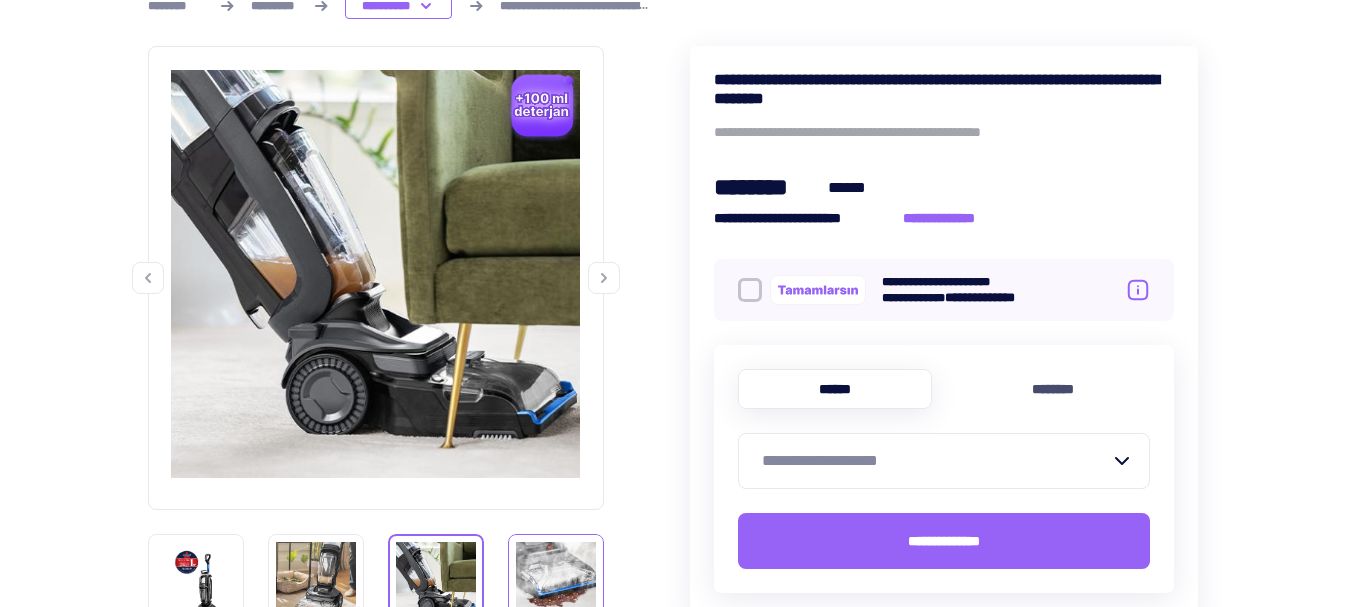 click at bounding box center [556, 582] 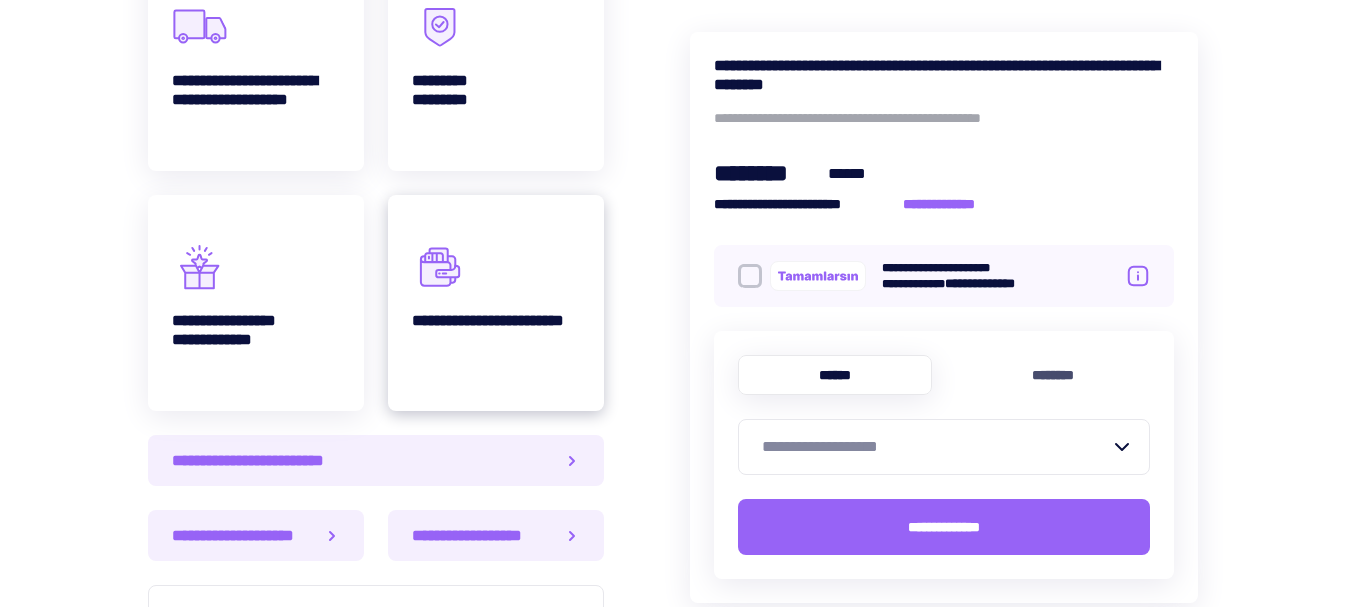 scroll, scrollTop: 1200, scrollLeft: 0, axis: vertical 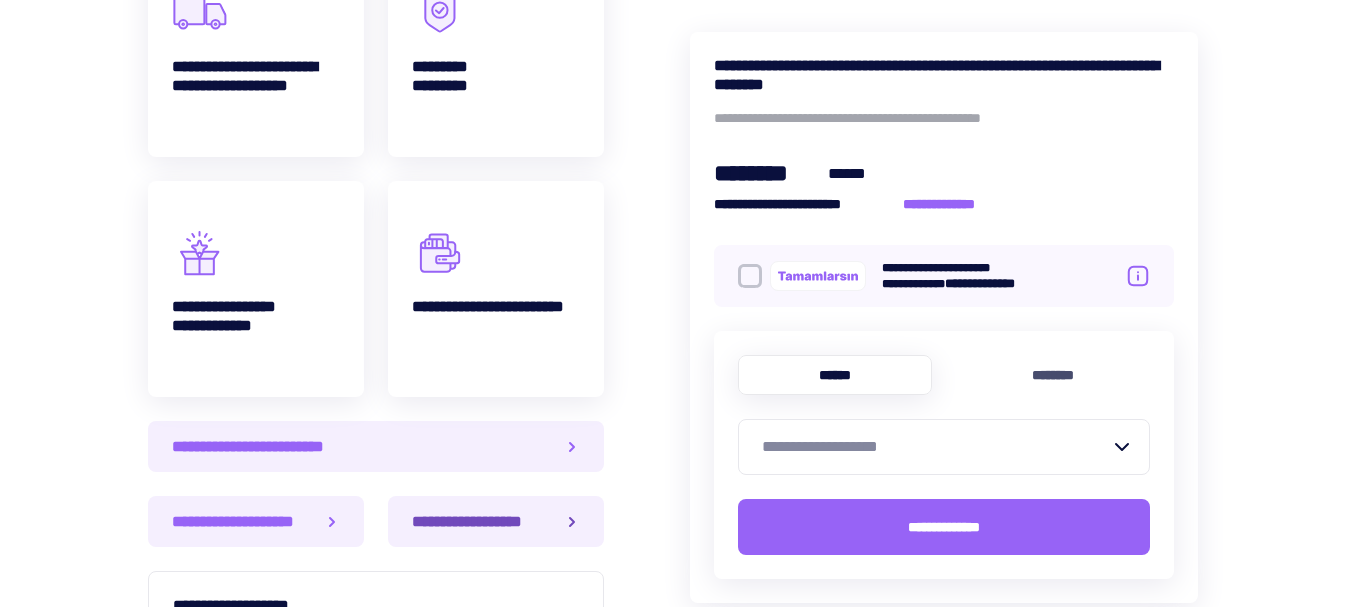 click on "**********" at bounding box center (475, 521) 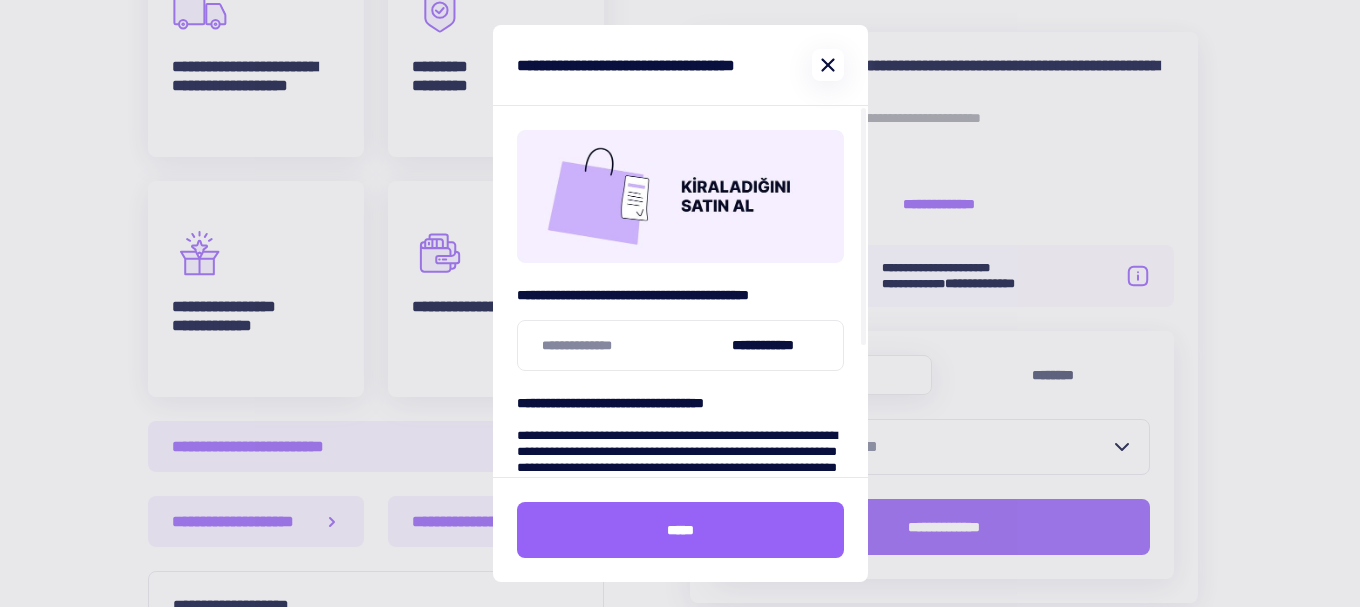 click 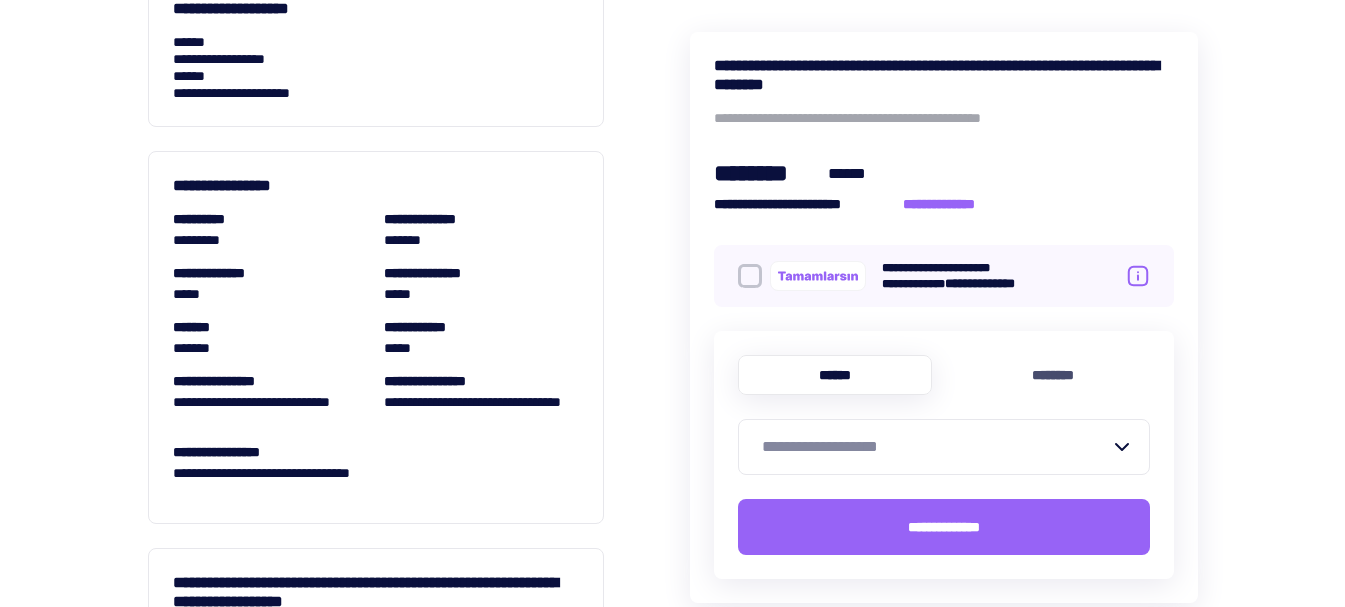 scroll, scrollTop: 1800, scrollLeft: 0, axis: vertical 